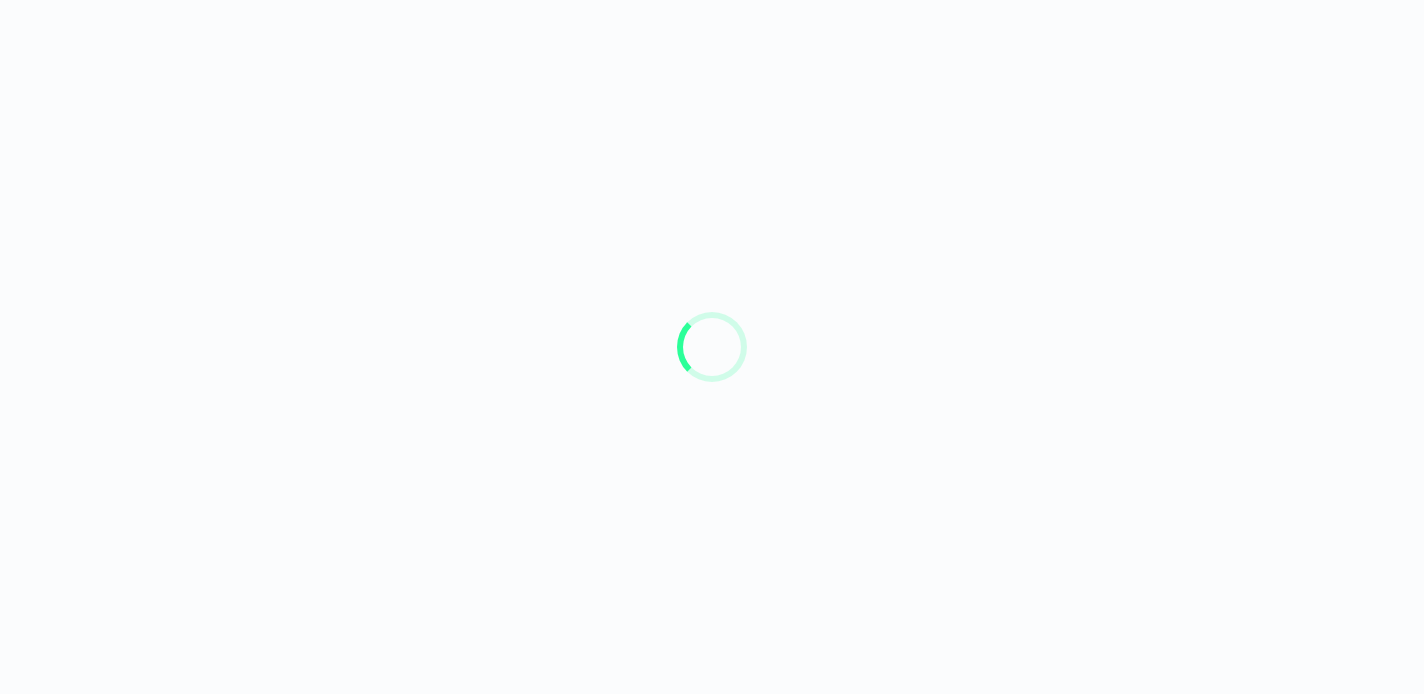 scroll, scrollTop: 0, scrollLeft: 0, axis: both 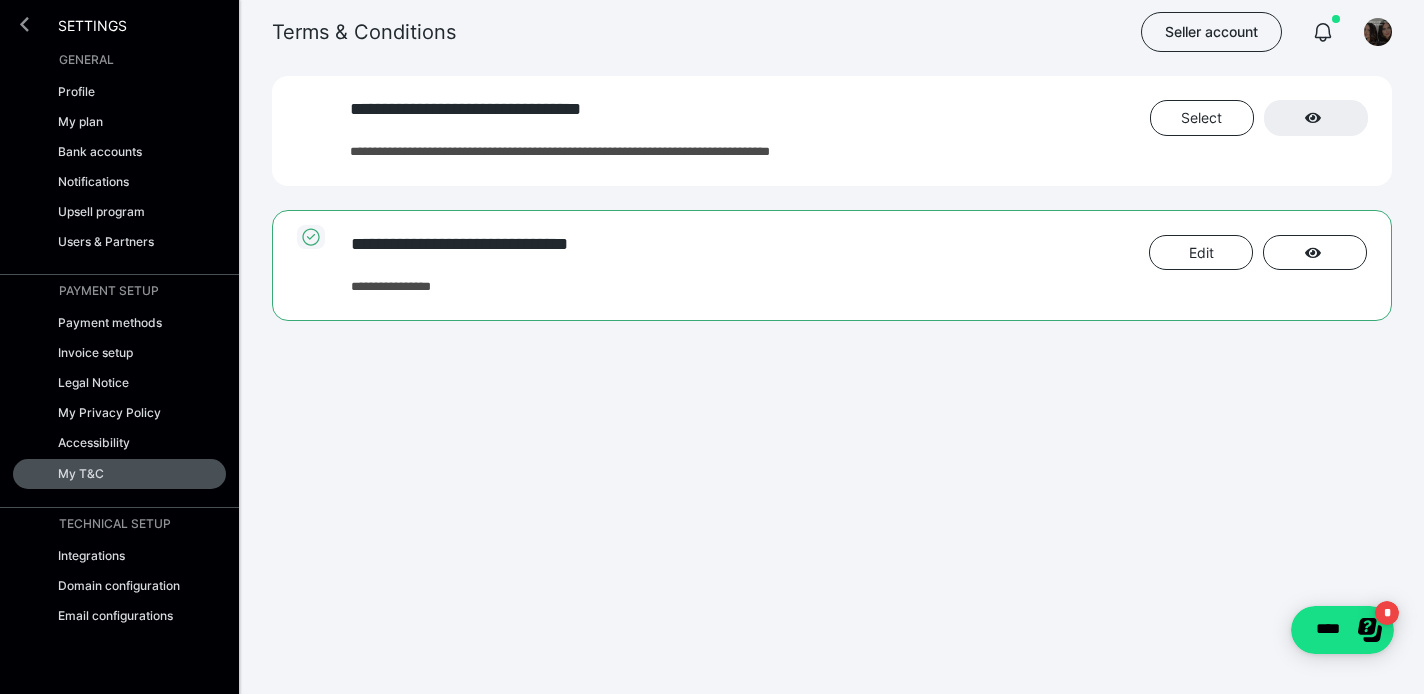 click at bounding box center (24, 24) 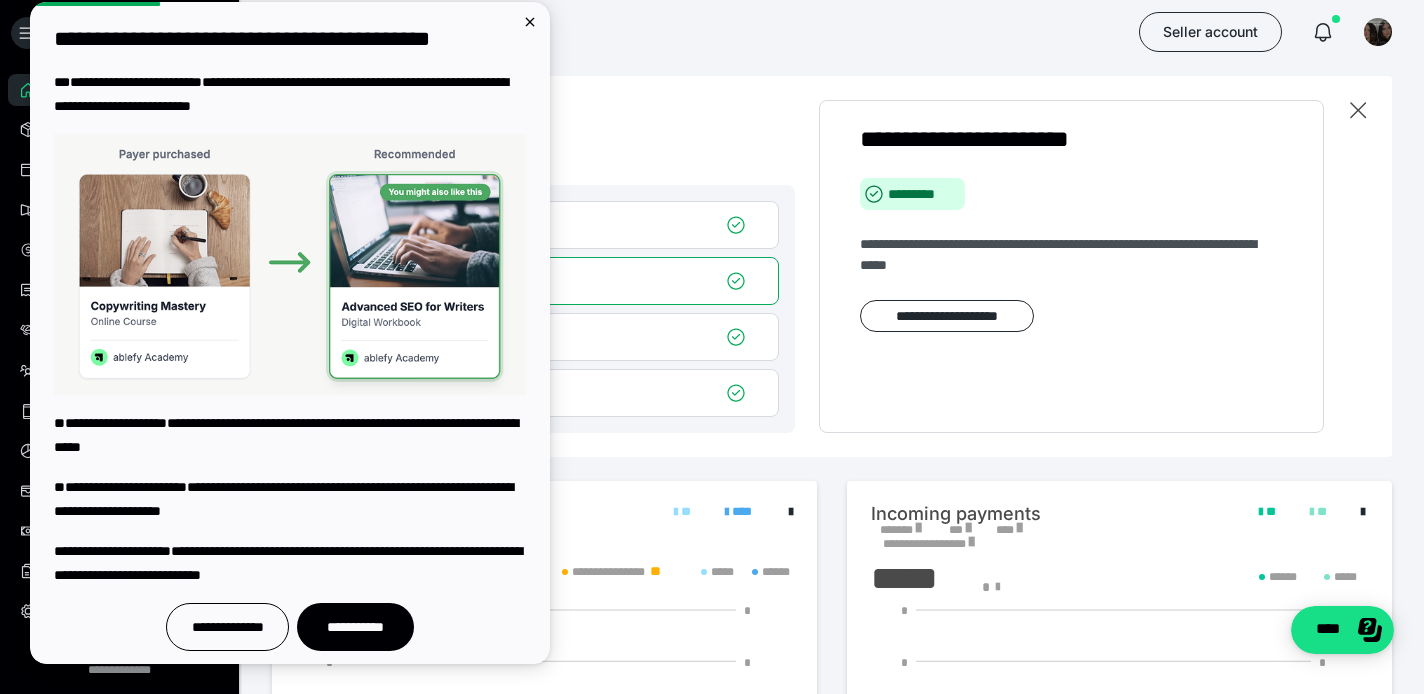 scroll, scrollTop: 0, scrollLeft: 0, axis: both 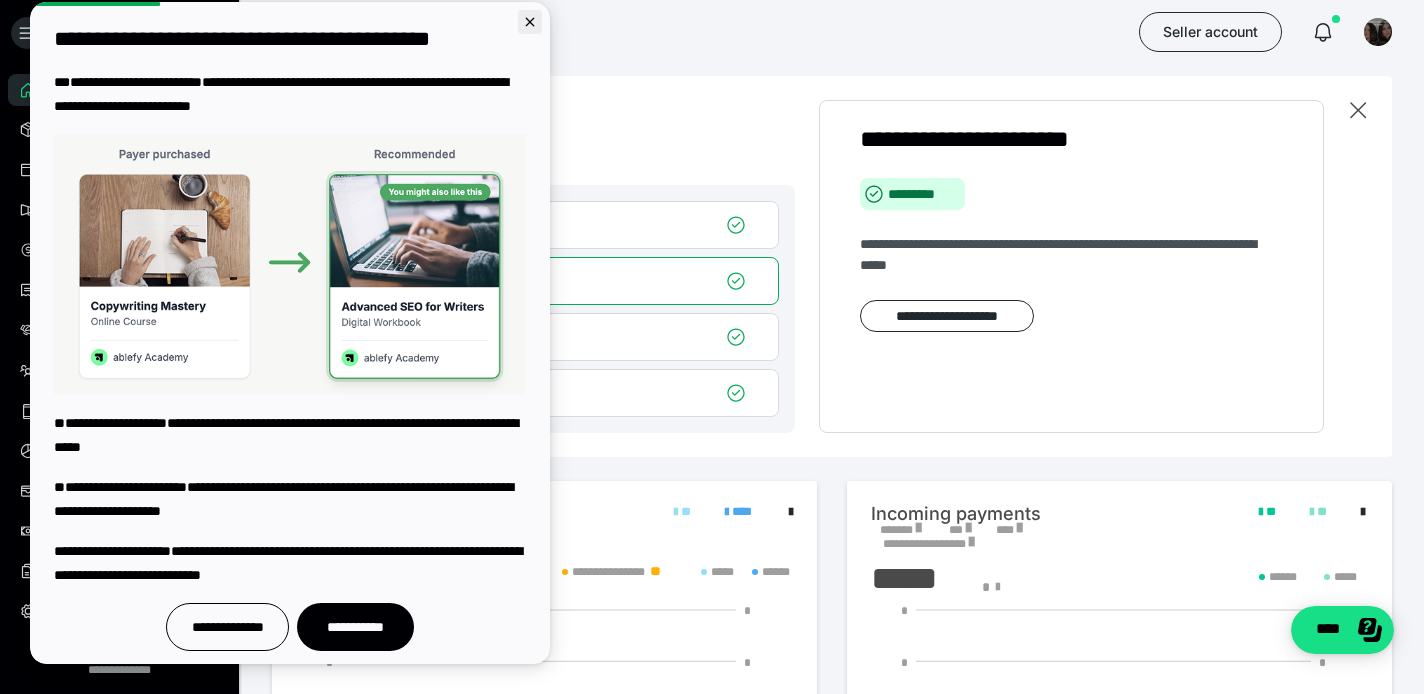 click 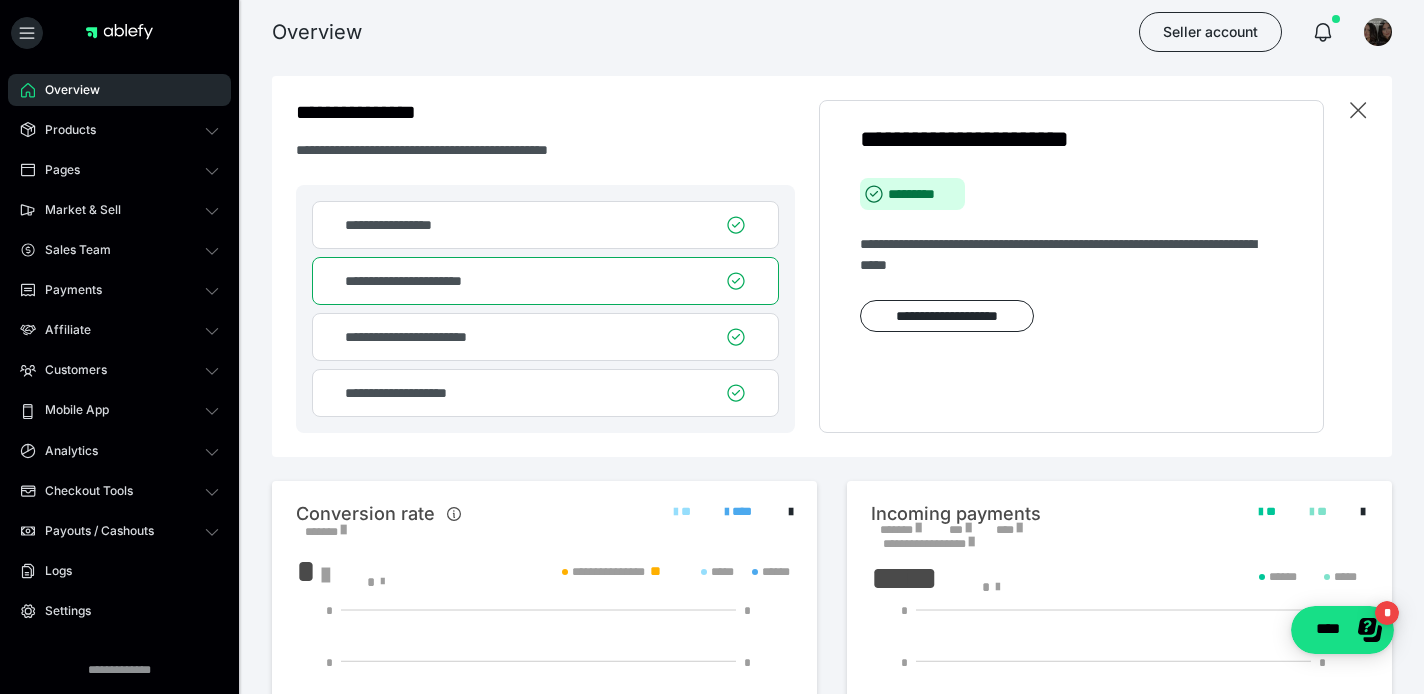 scroll, scrollTop: 0, scrollLeft: 0, axis: both 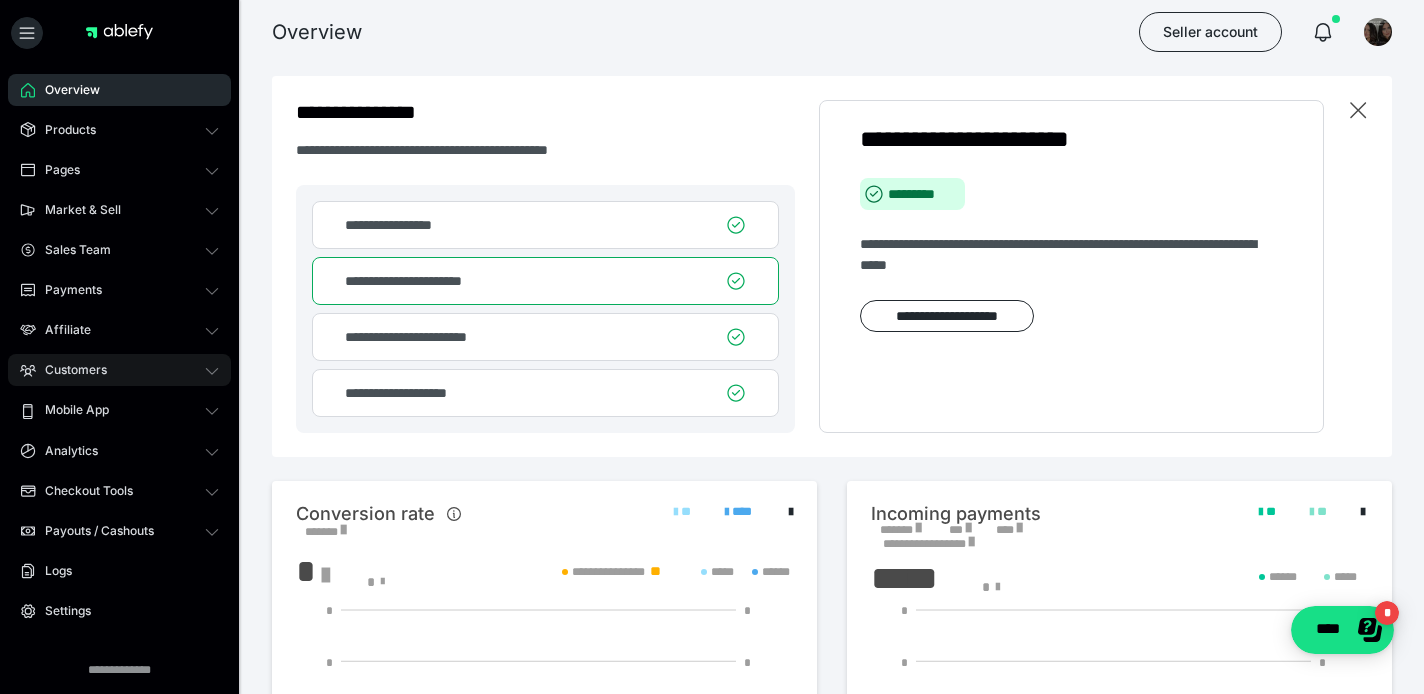 click on "Customers" at bounding box center [69, 370] 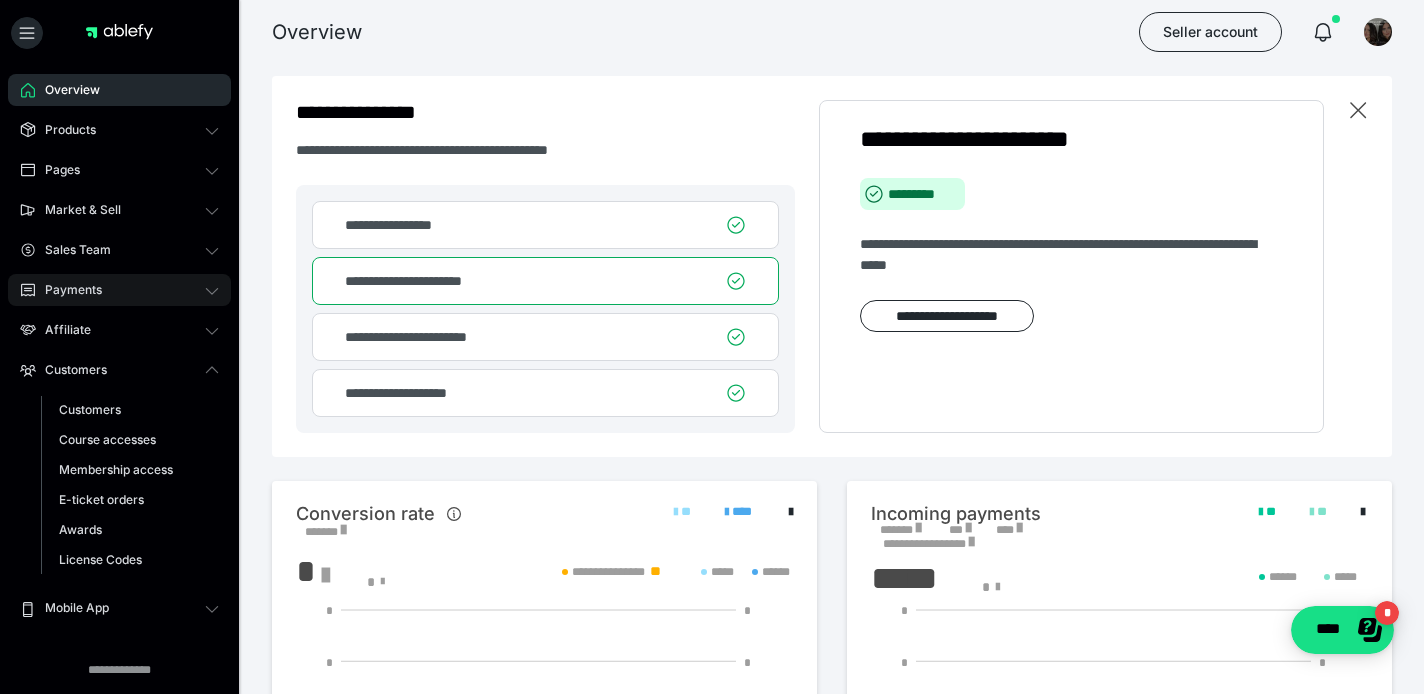 click on "Payments" at bounding box center [66, 290] 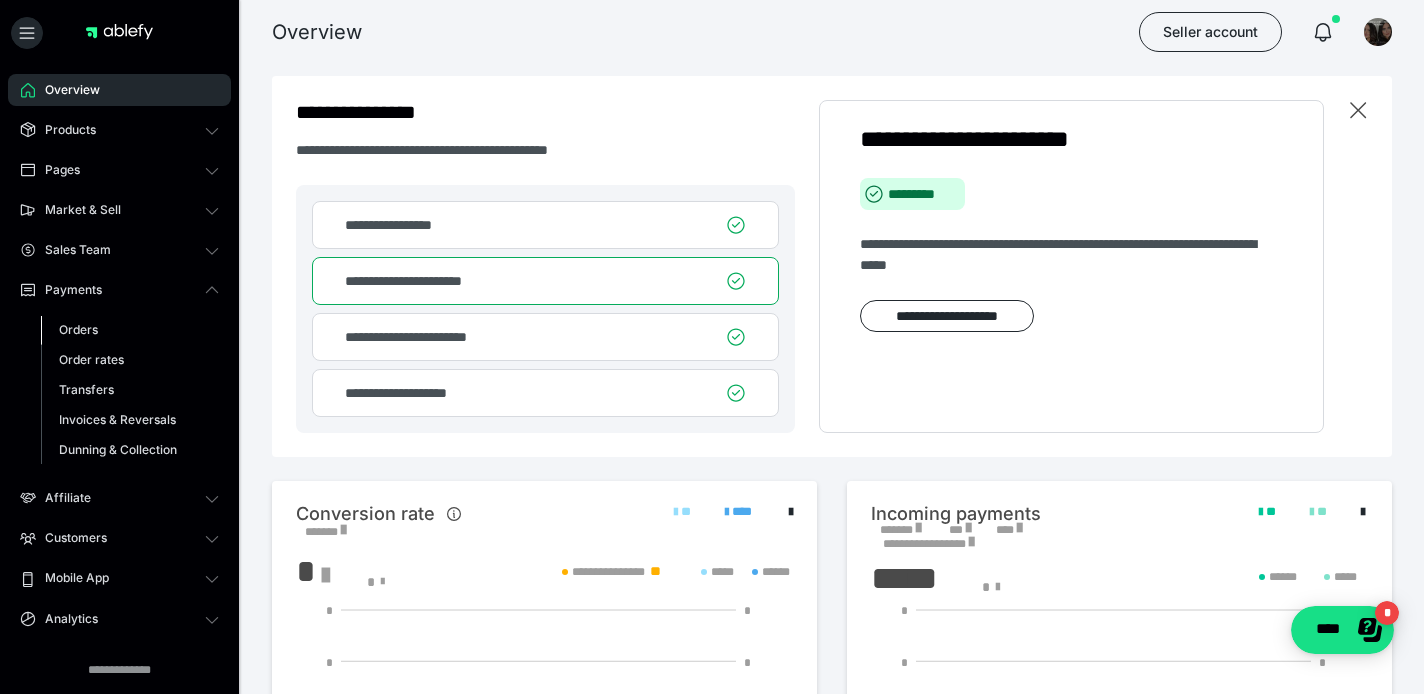 click on "Orders" at bounding box center [78, 329] 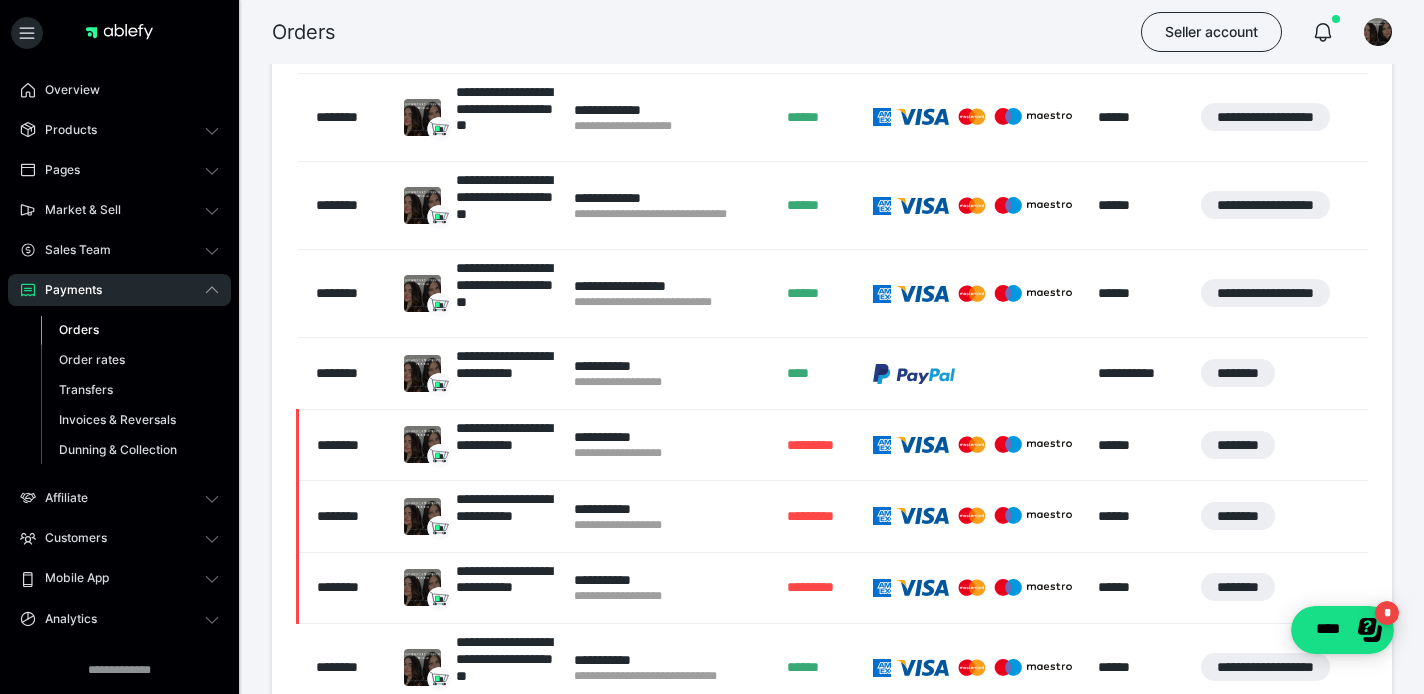 scroll, scrollTop: 0, scrollLeft: 0, axis: both 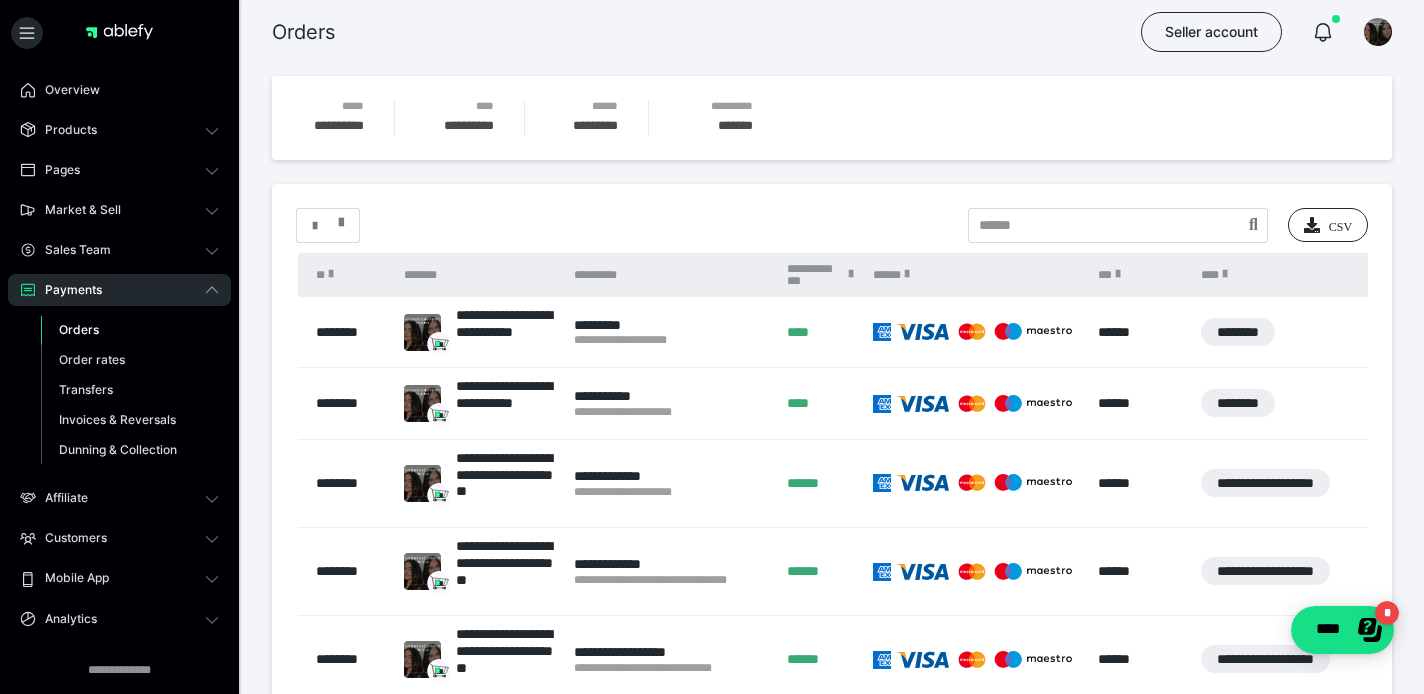 click at bounding box center [328, 226] 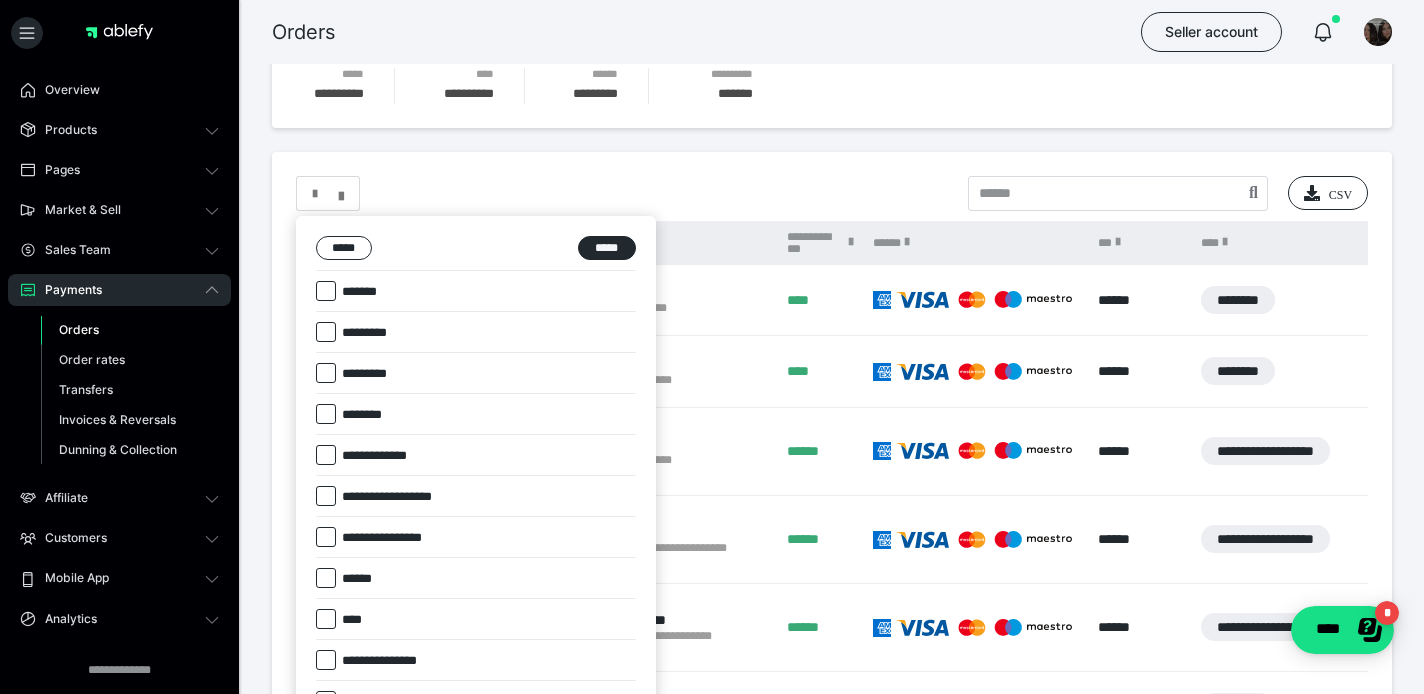 scroll, scrollTop: 0, scrollLeft: 0, axis: both 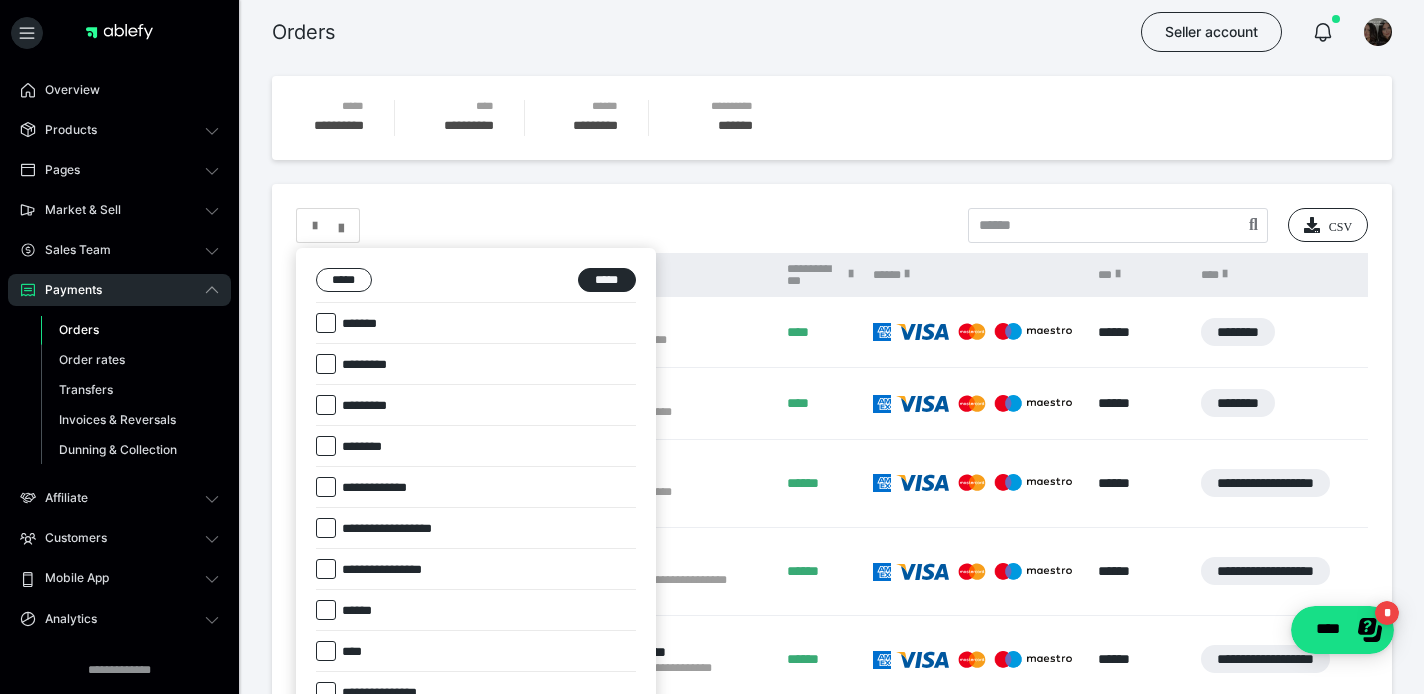click at bounding box center [326, 323] 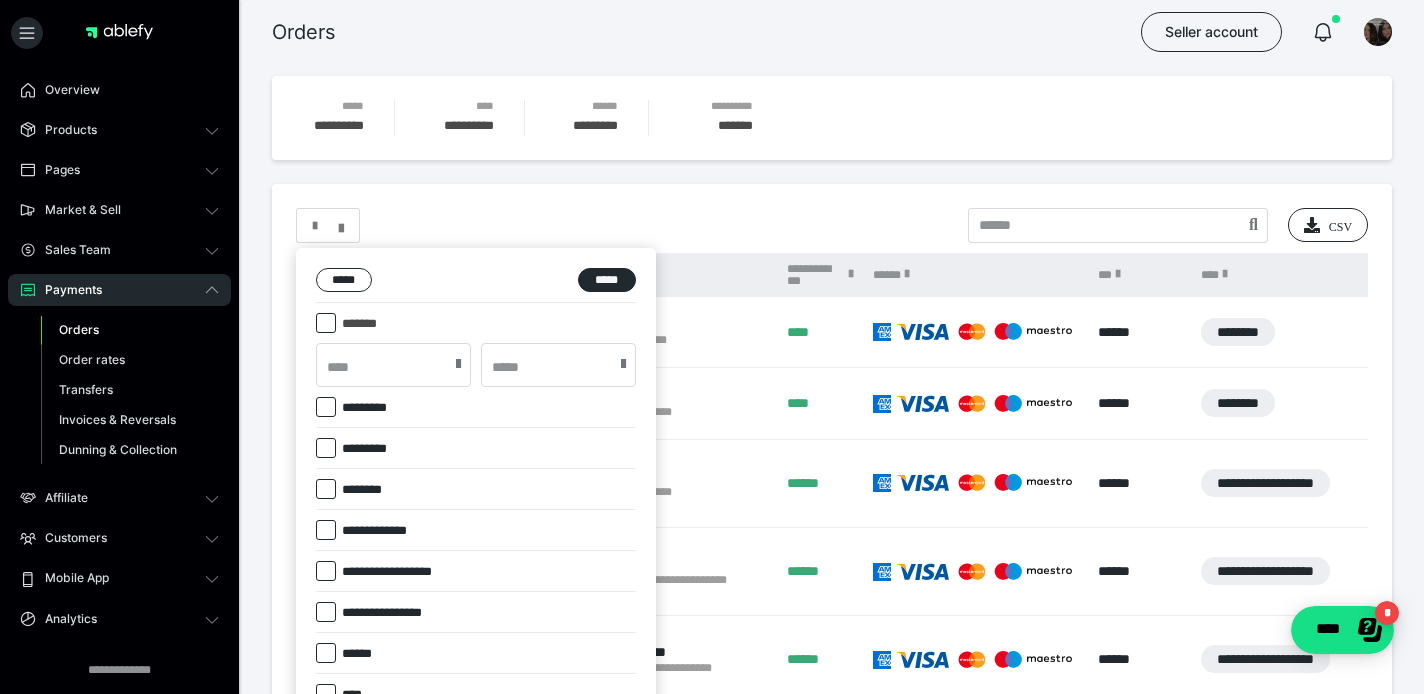 click at bounding box center [326, 323] 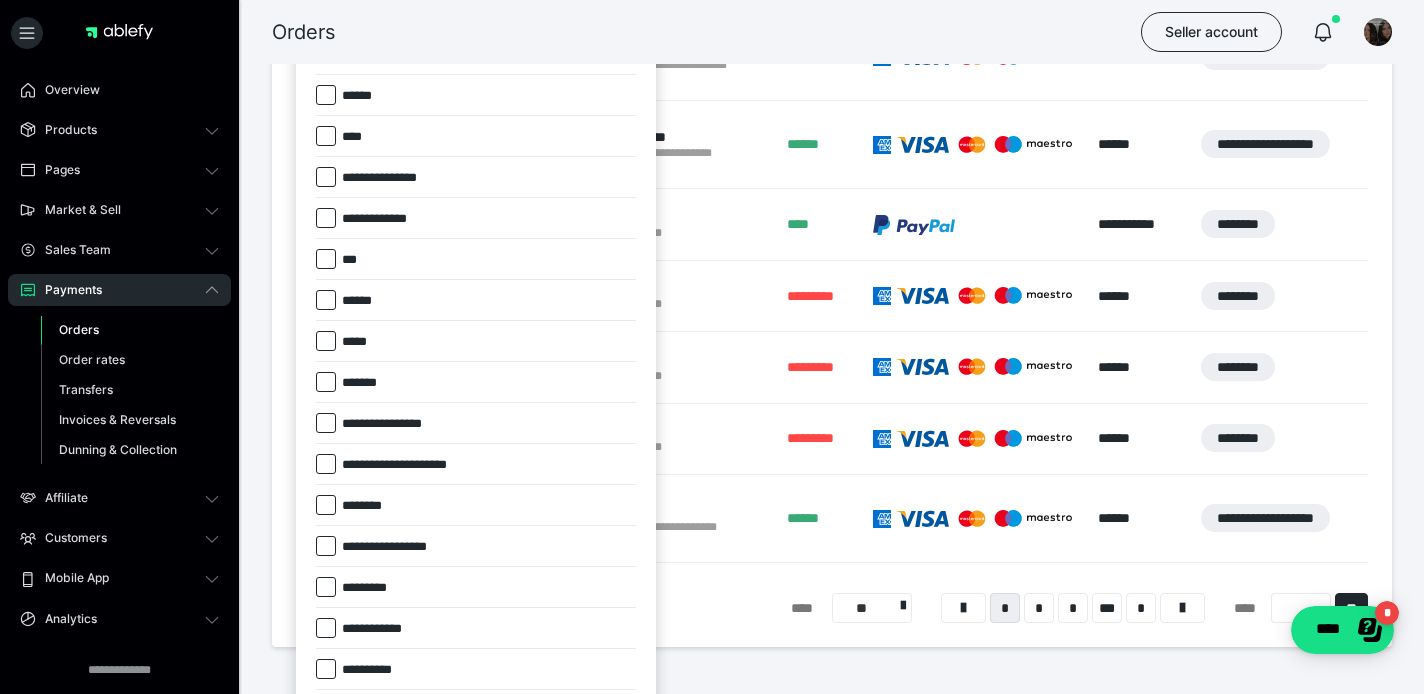 scroll, scrollTop: 654, scrollLeft: 0, axis: vertical 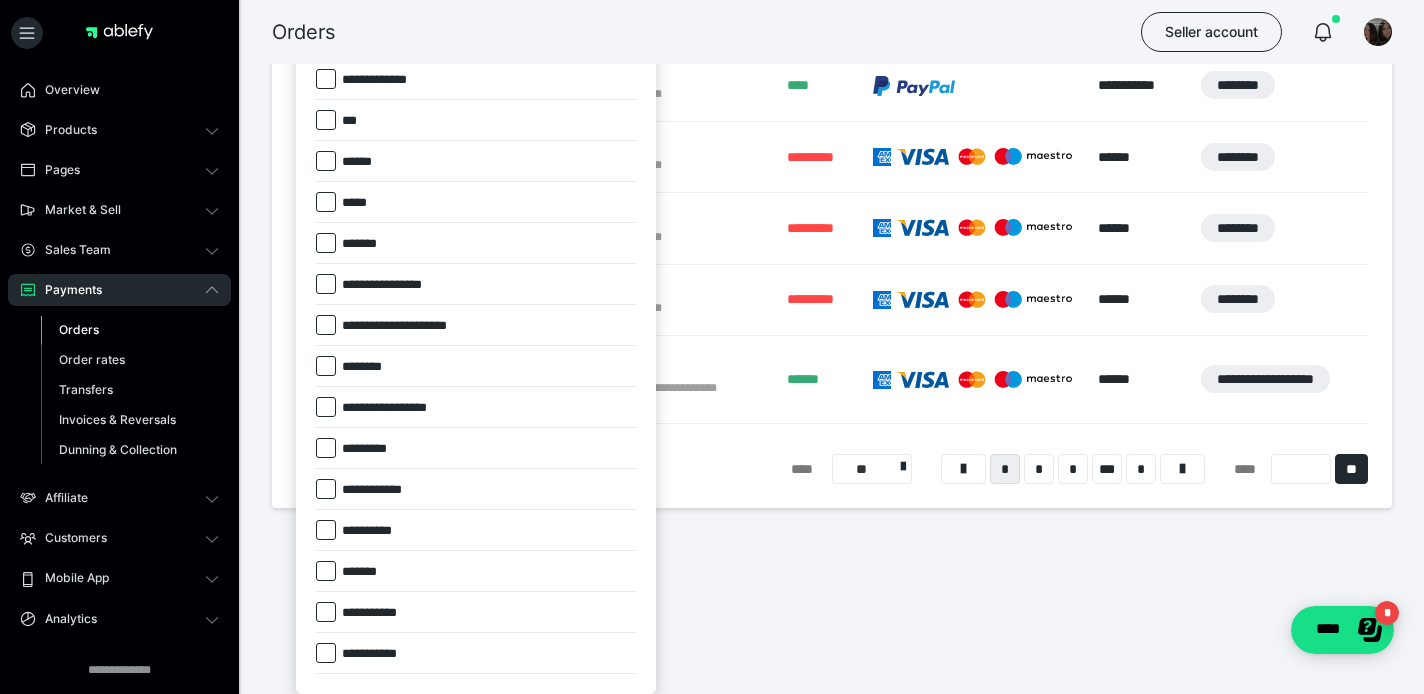 click at bounding box center [712, 347] 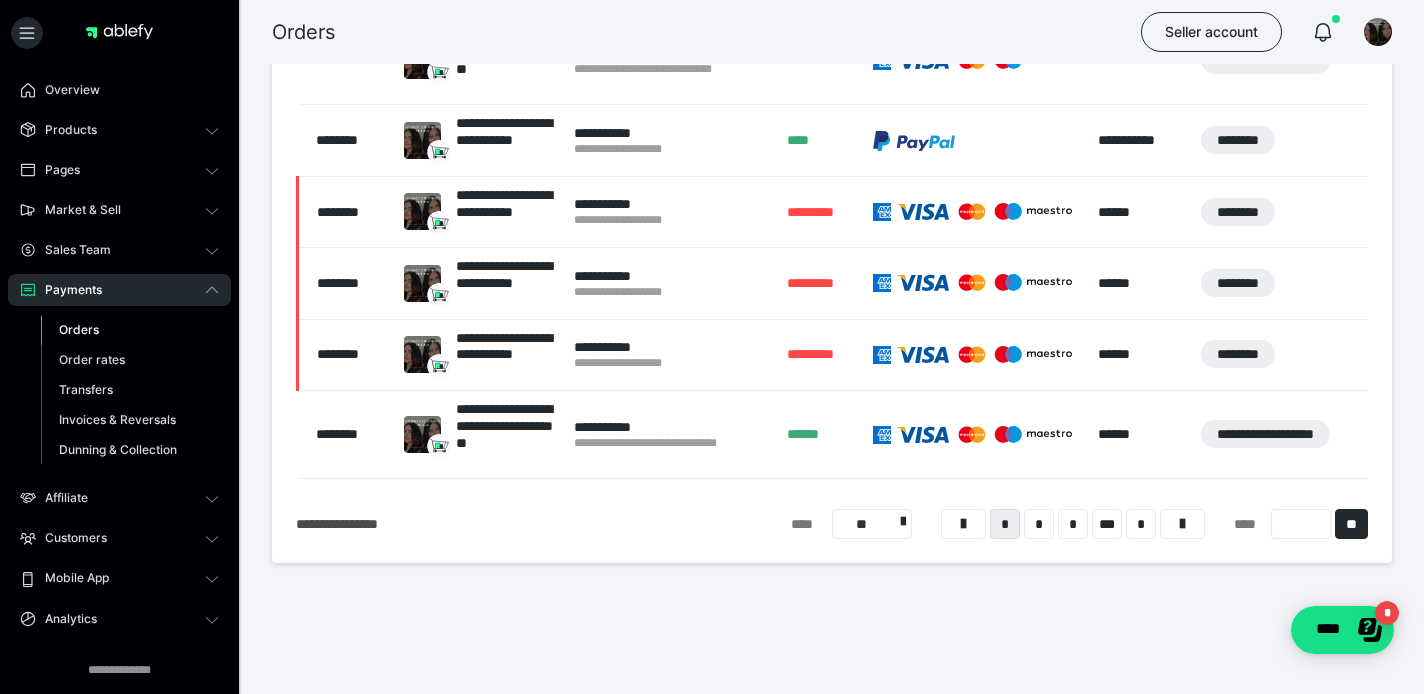 scroll, scrollTop: 0, scrollLeft: 0, axis: both 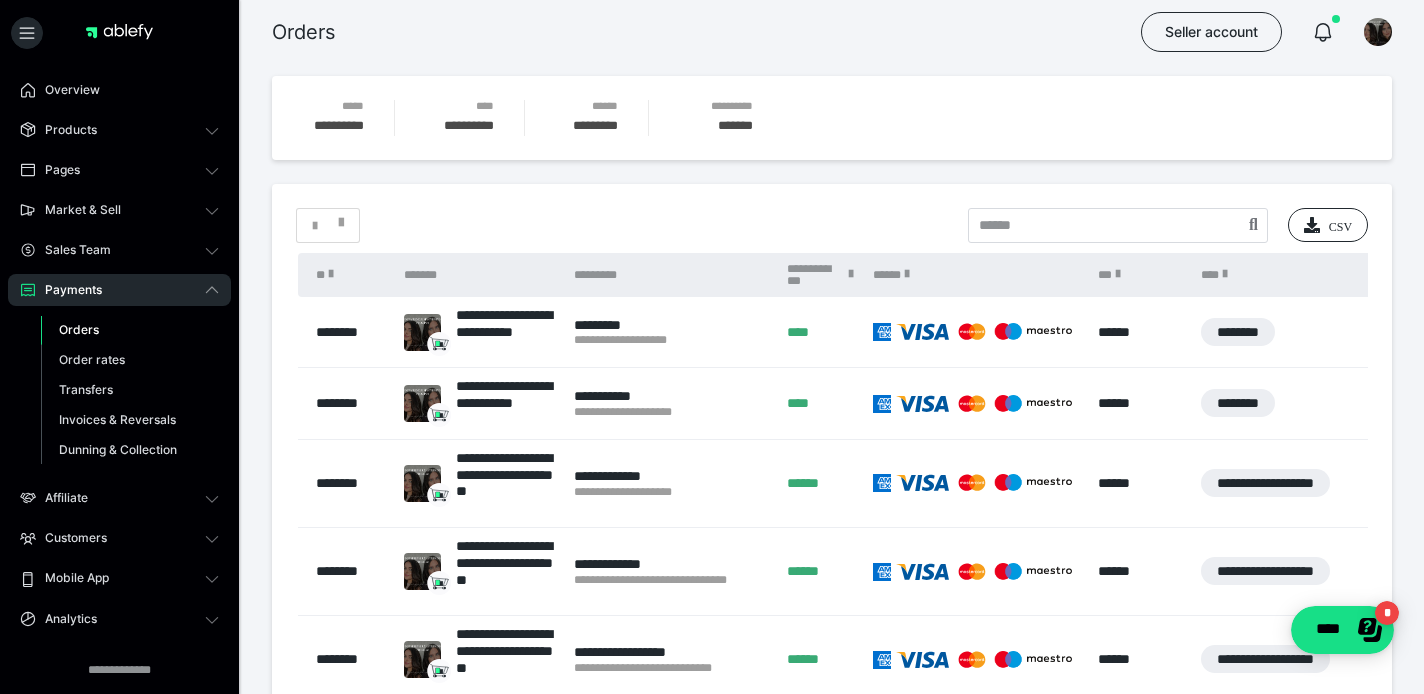 click on "**********" at bounding box center (832, 673) 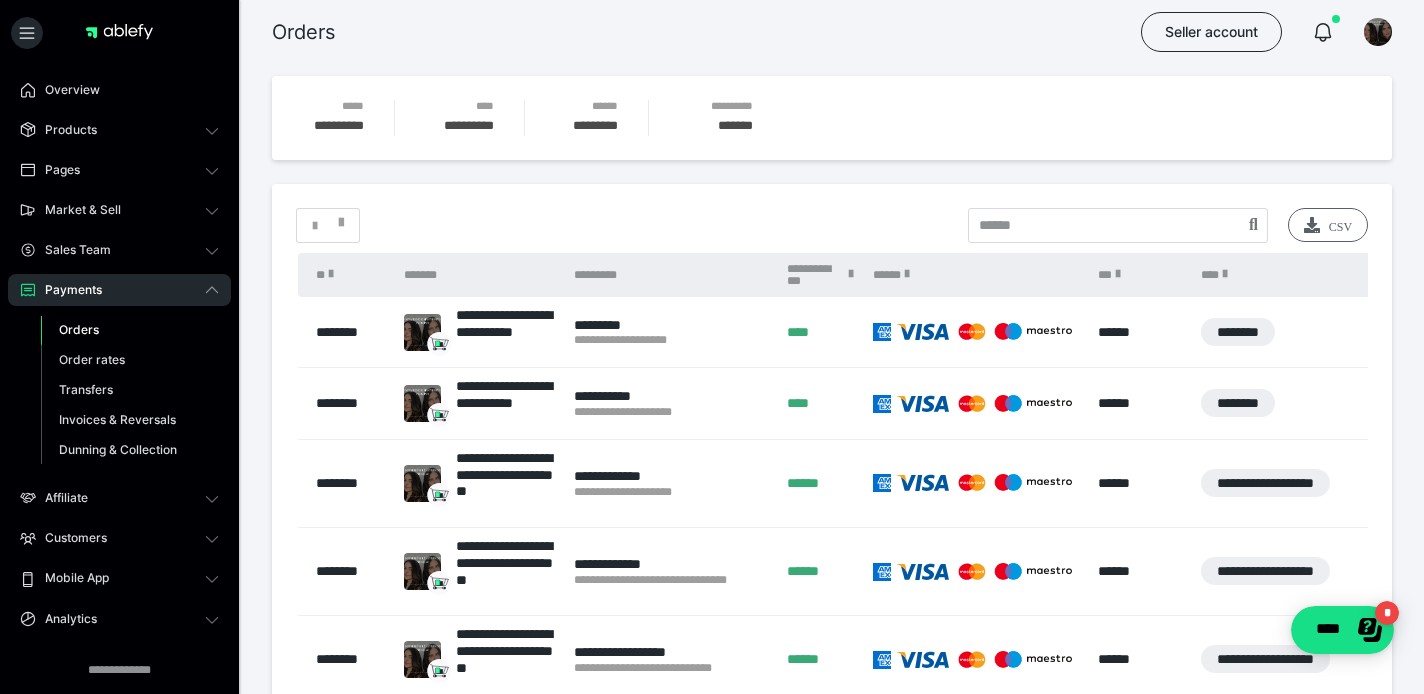 click on "CSV" at bounding box center (1328, 225) 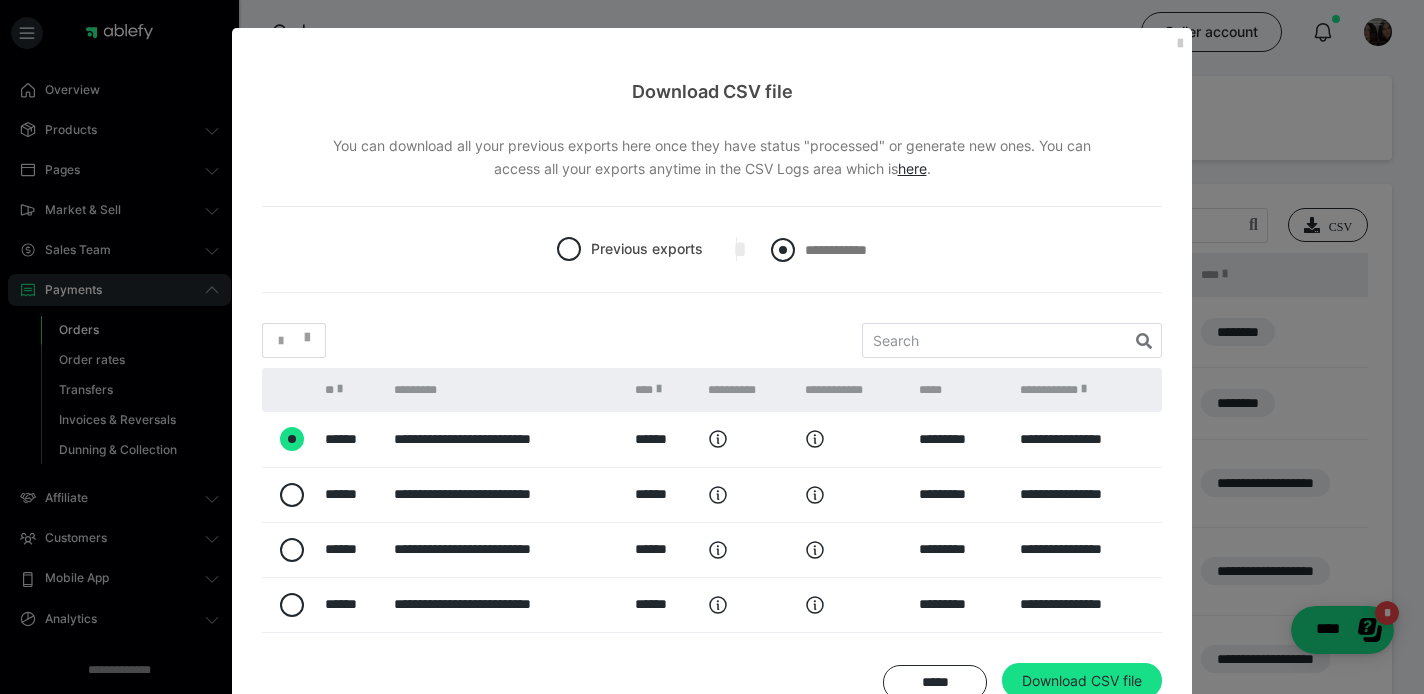 click at bounding box center [783, 250] 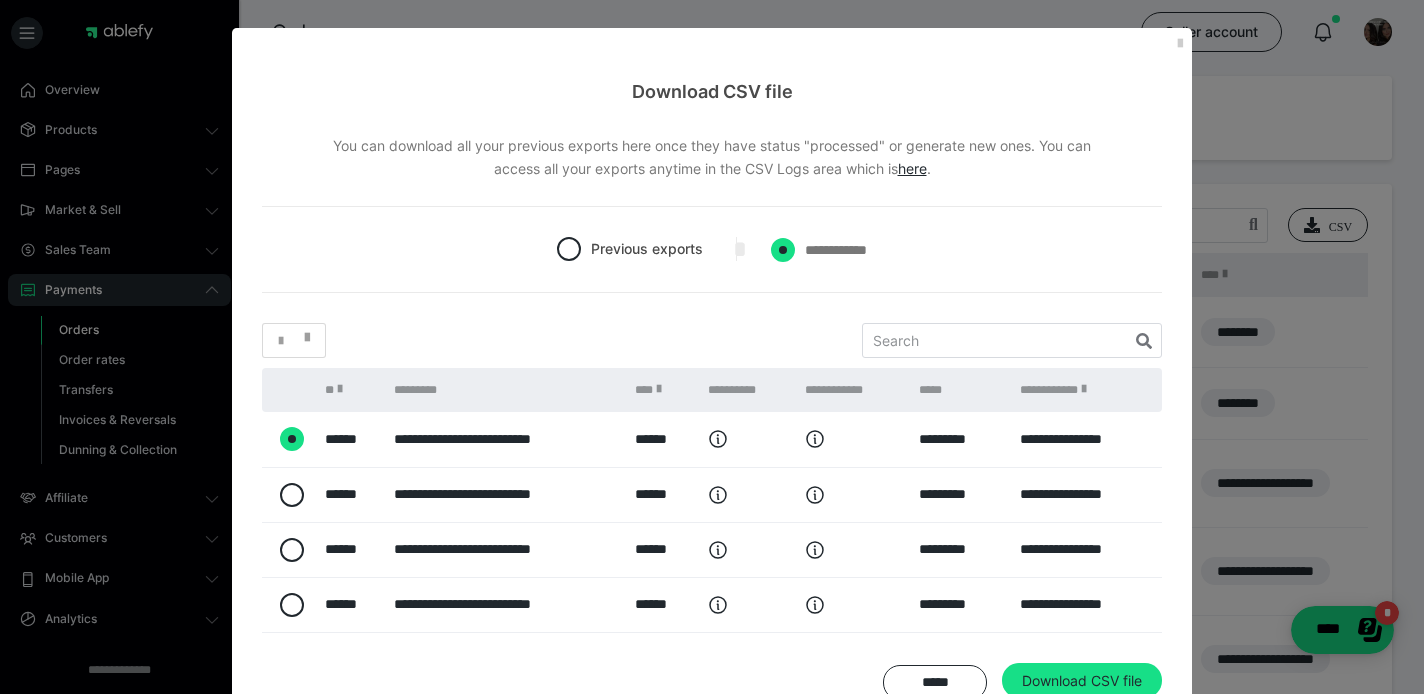 radio on "****" 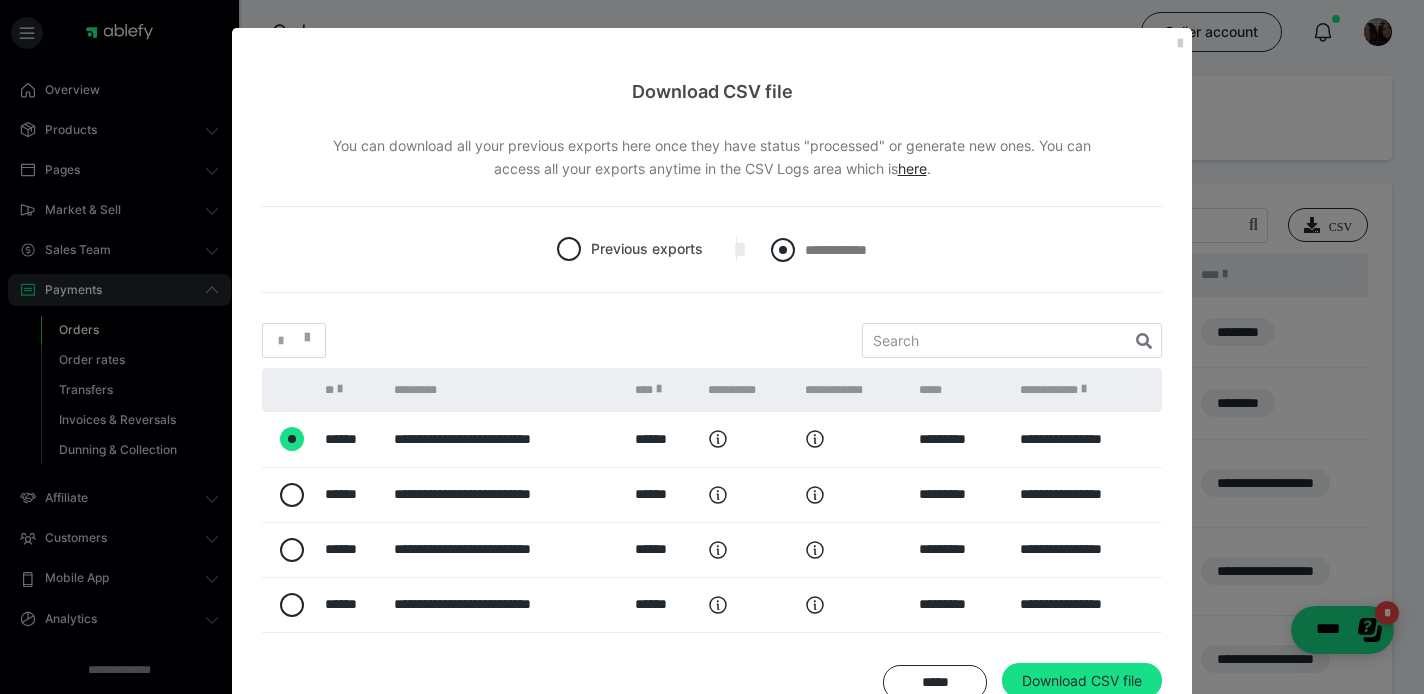 radio on "*****" 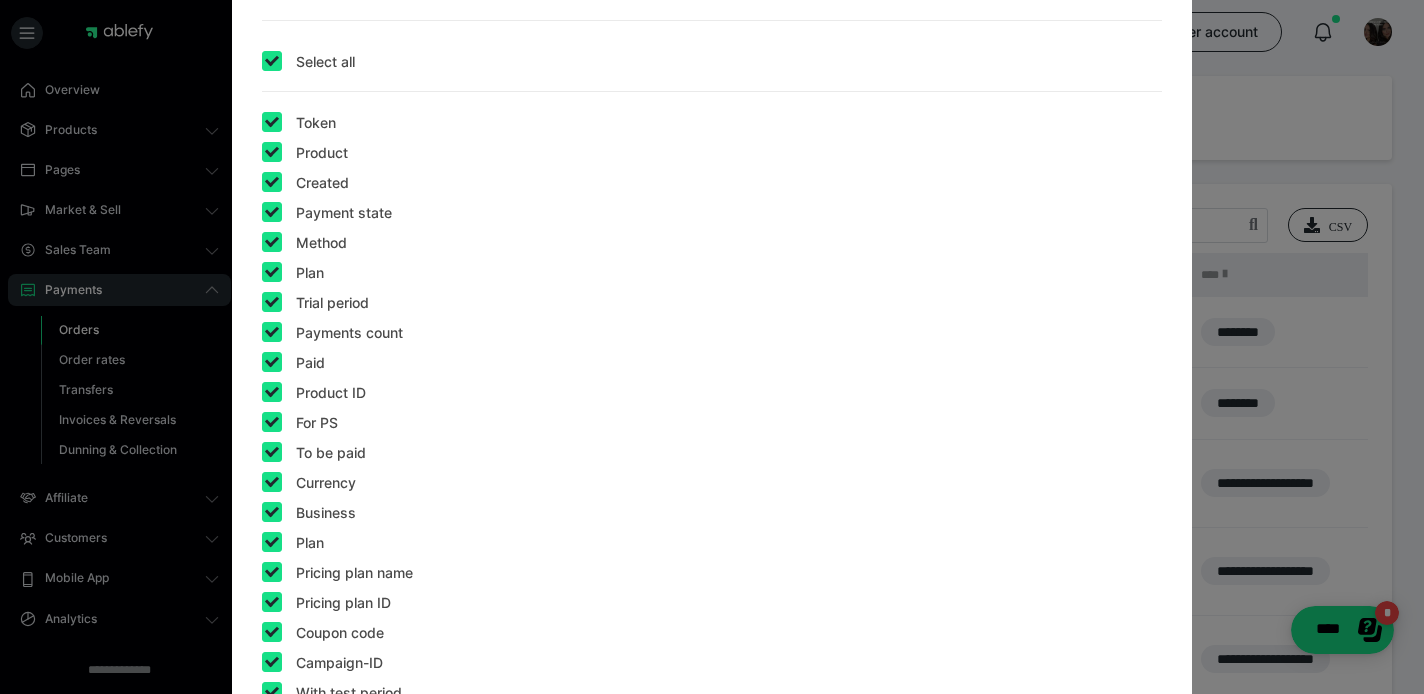scroll, scrollTop: 273, scrollLeft: 0, axis: vertical 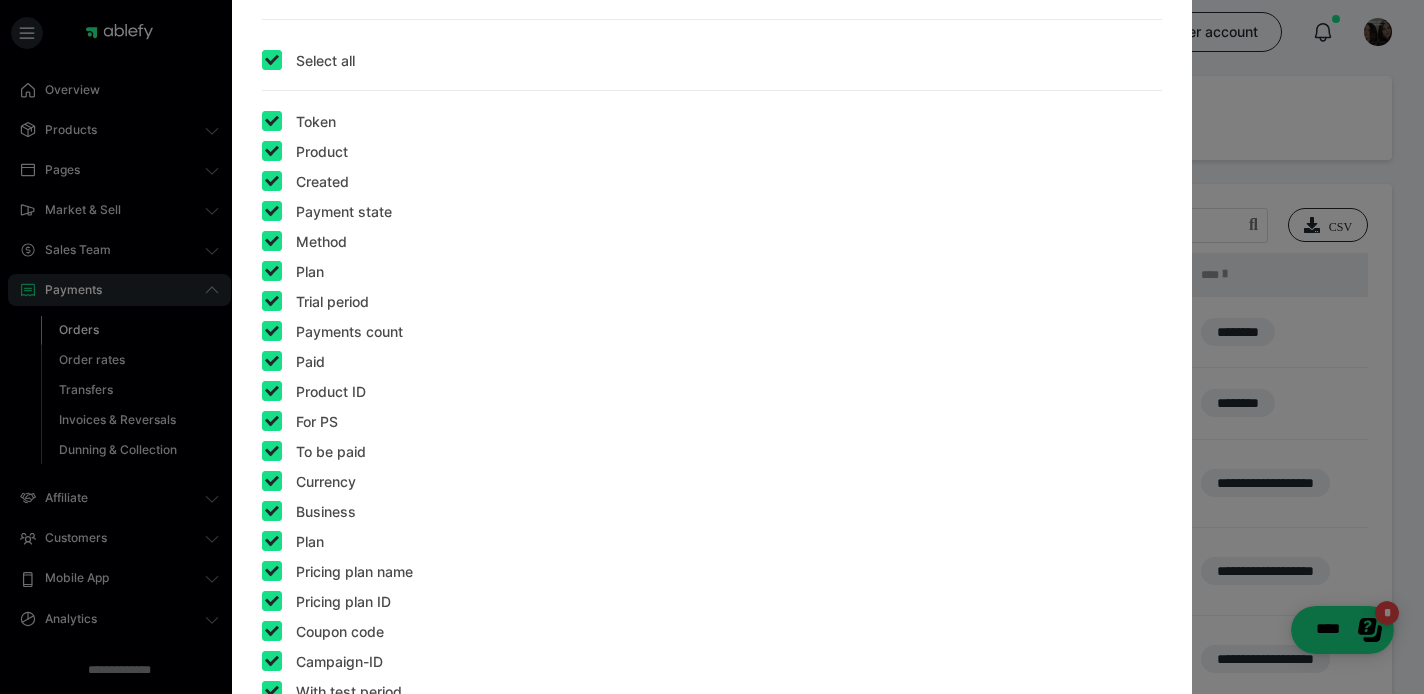 click at bounding box center [272, 121] 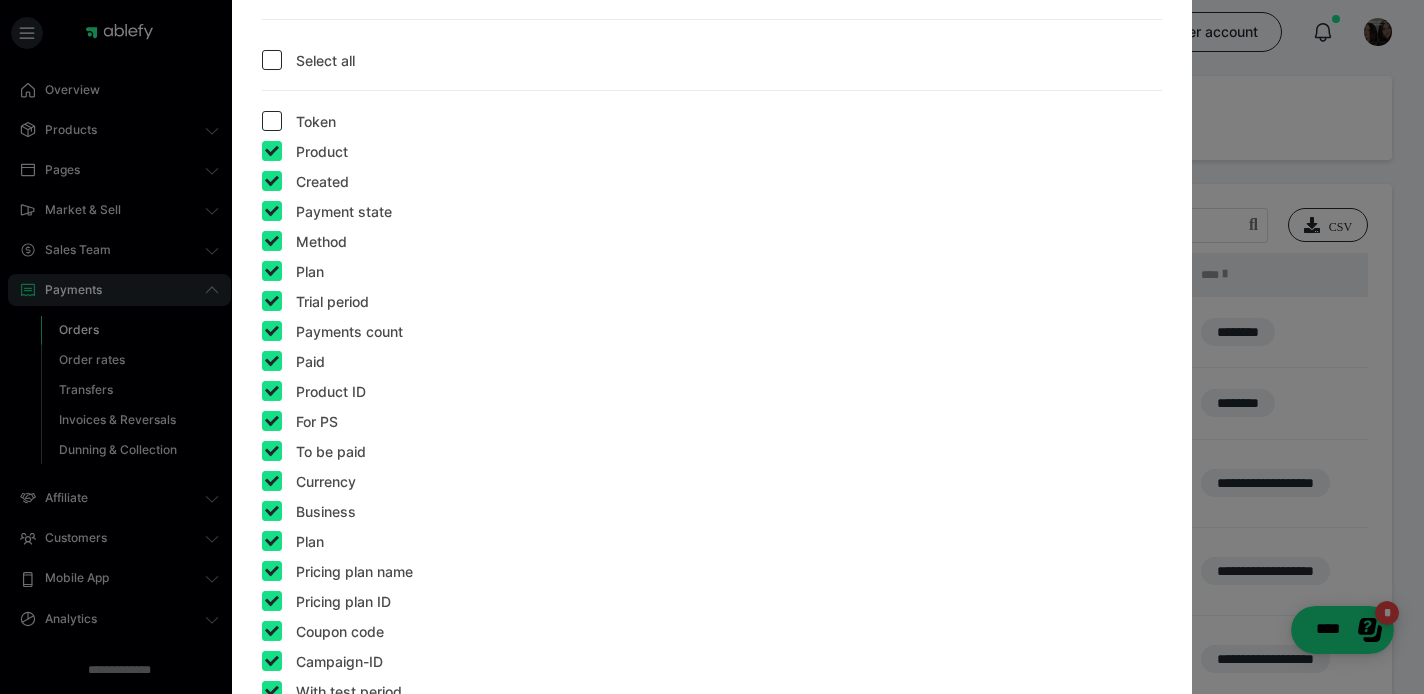 checkbox on "false" 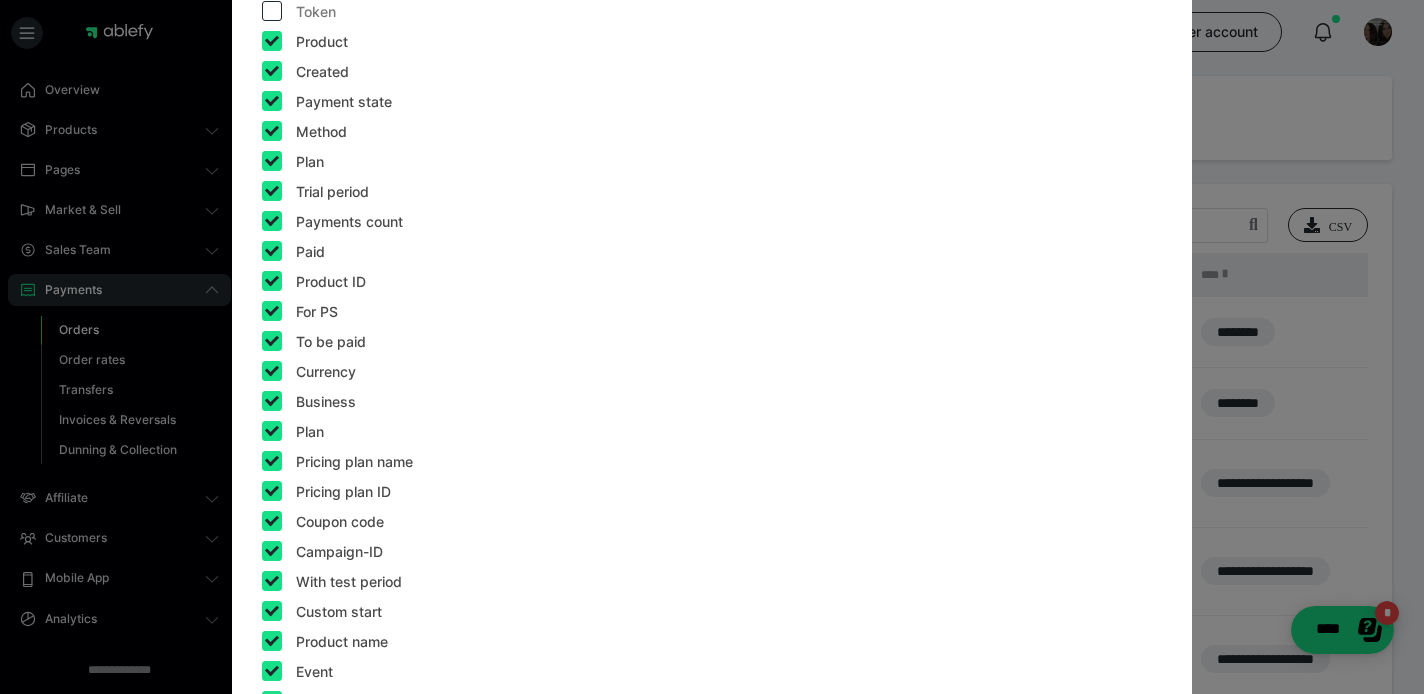 scroll, scrollTop: 392, scrollLeft: 0, axis: vertical 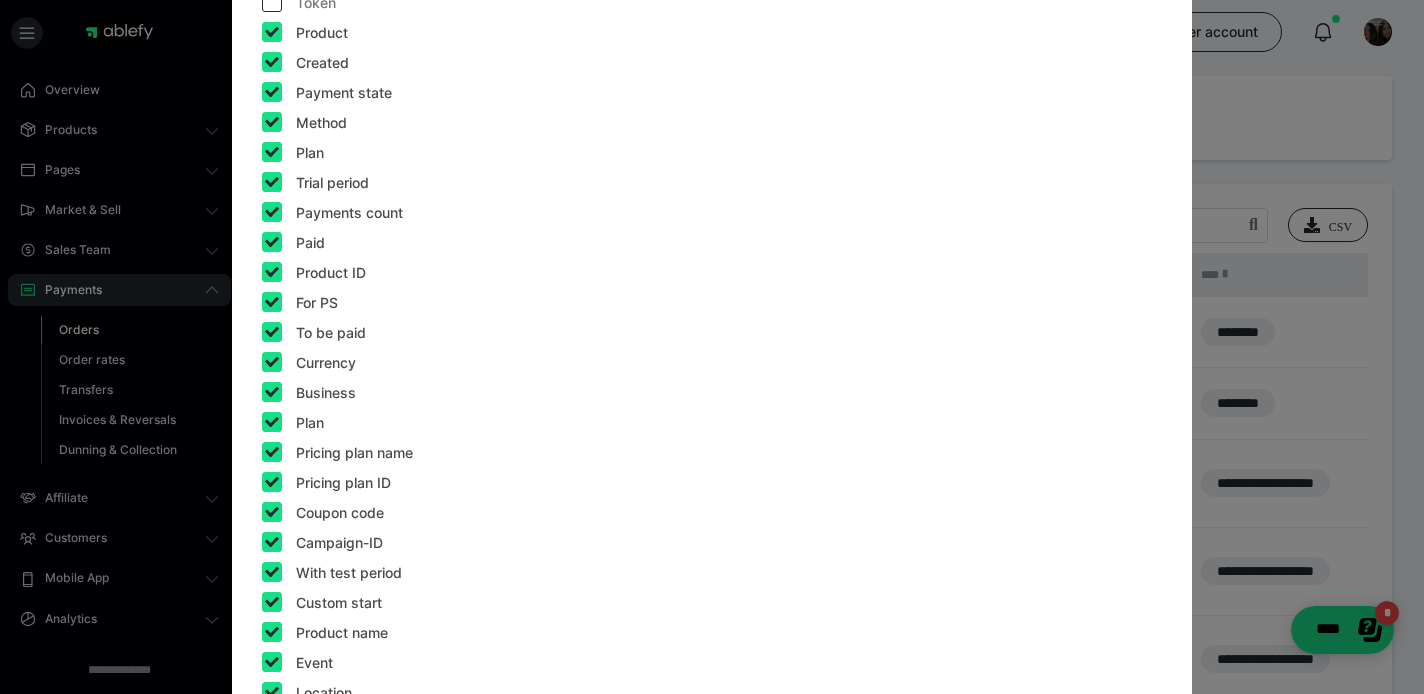 click at bounding box center [272, 182] 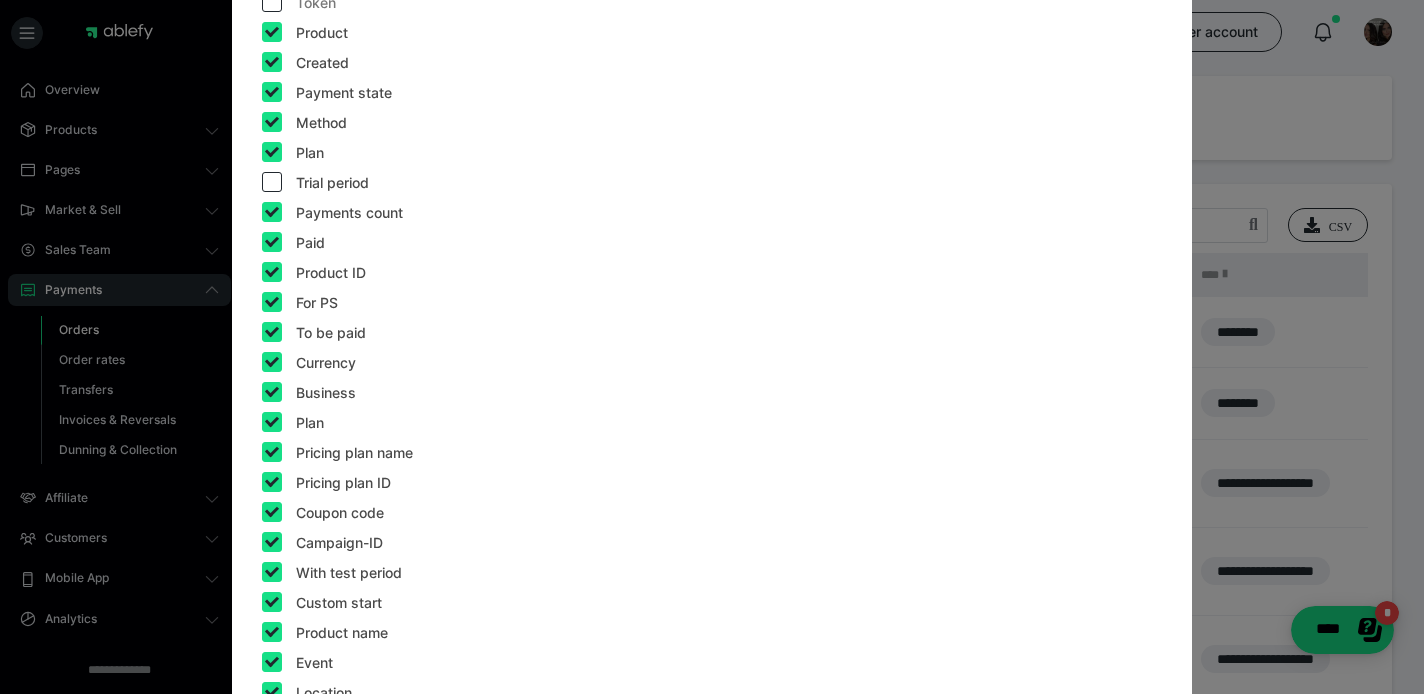 checkbox on "false" 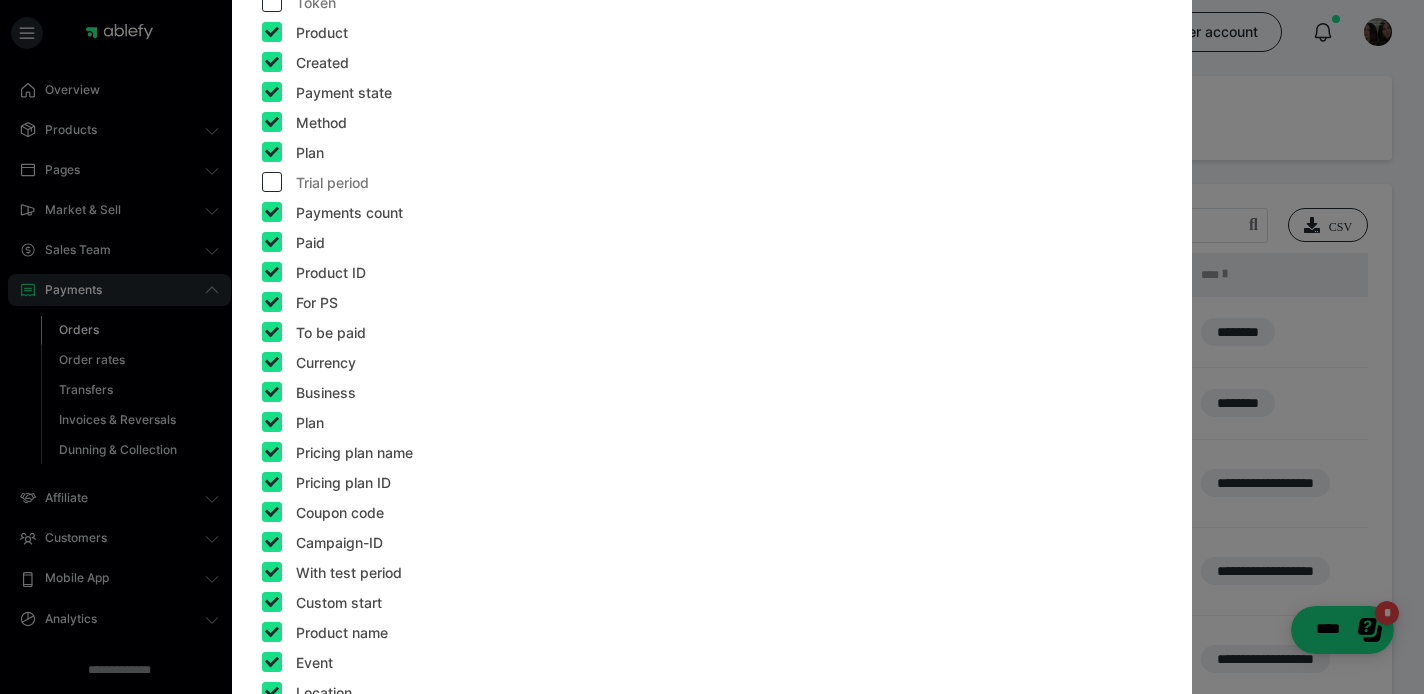 click at bounding box center (272, 212) 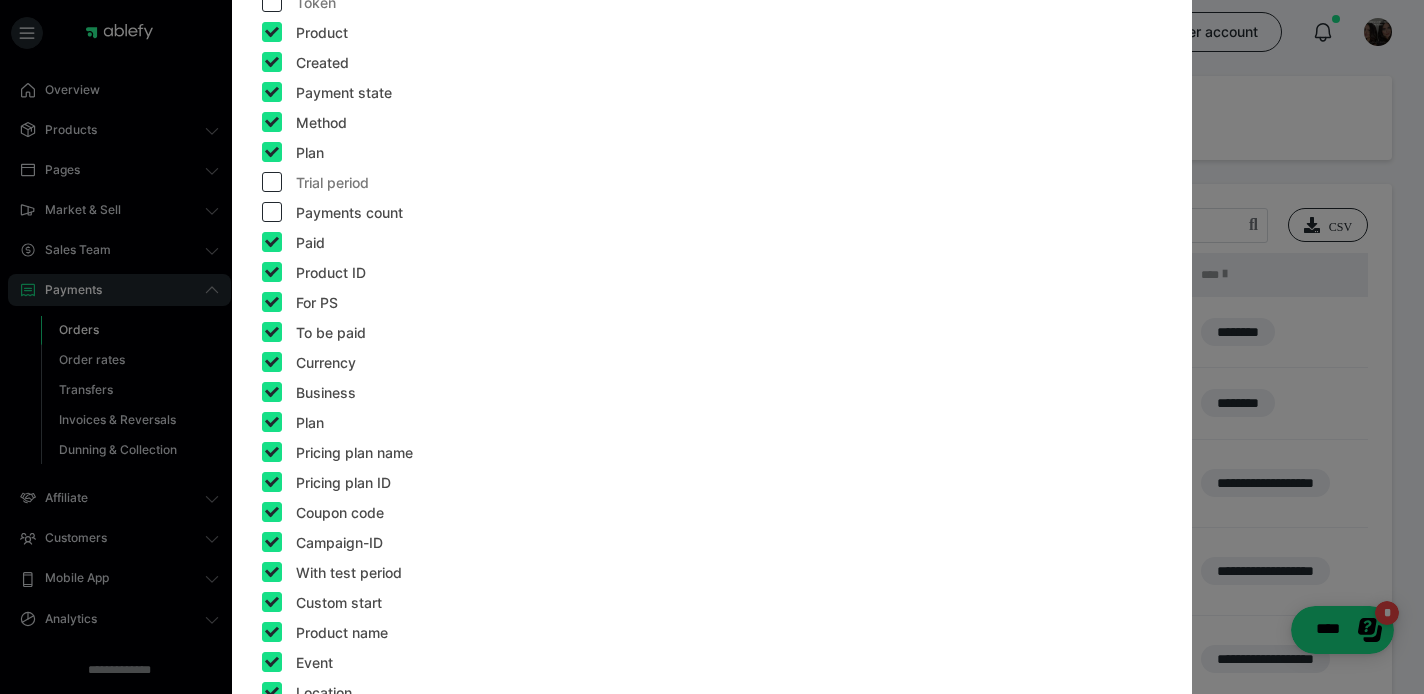checkbox on "false" 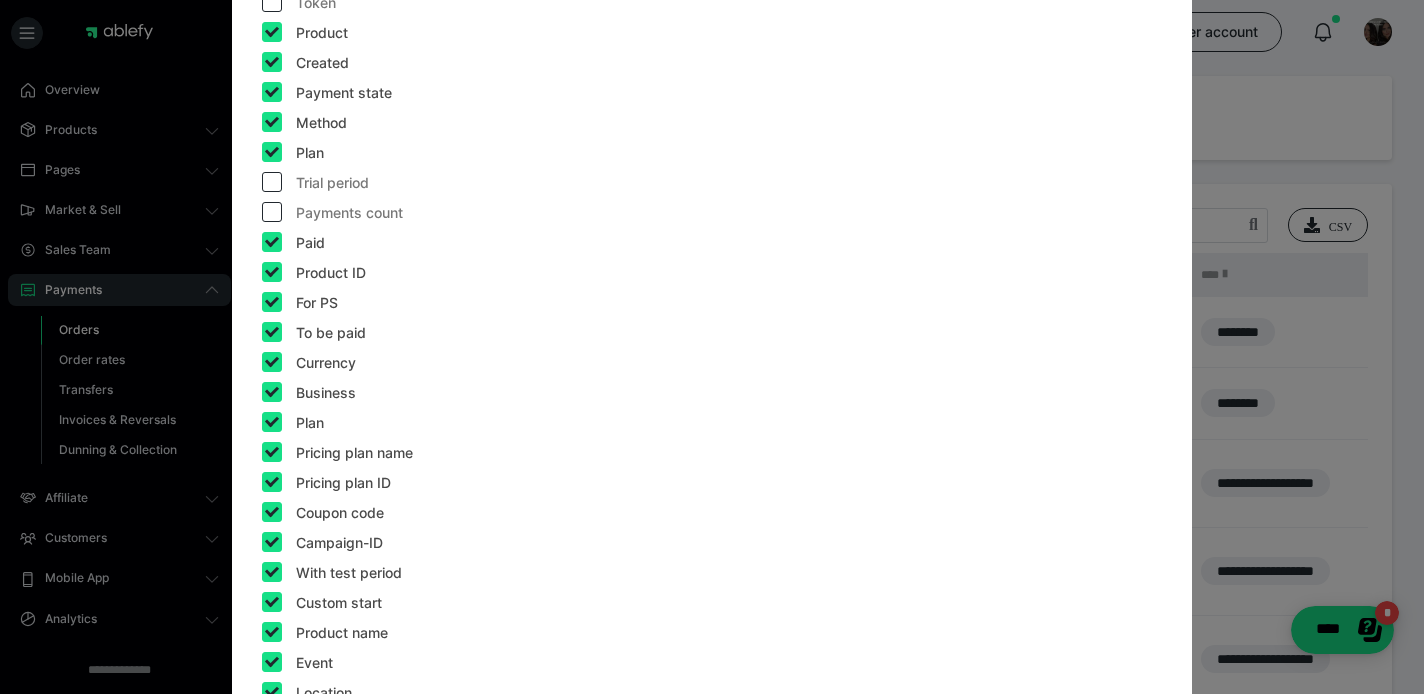 click at bounding box center [272, 272] 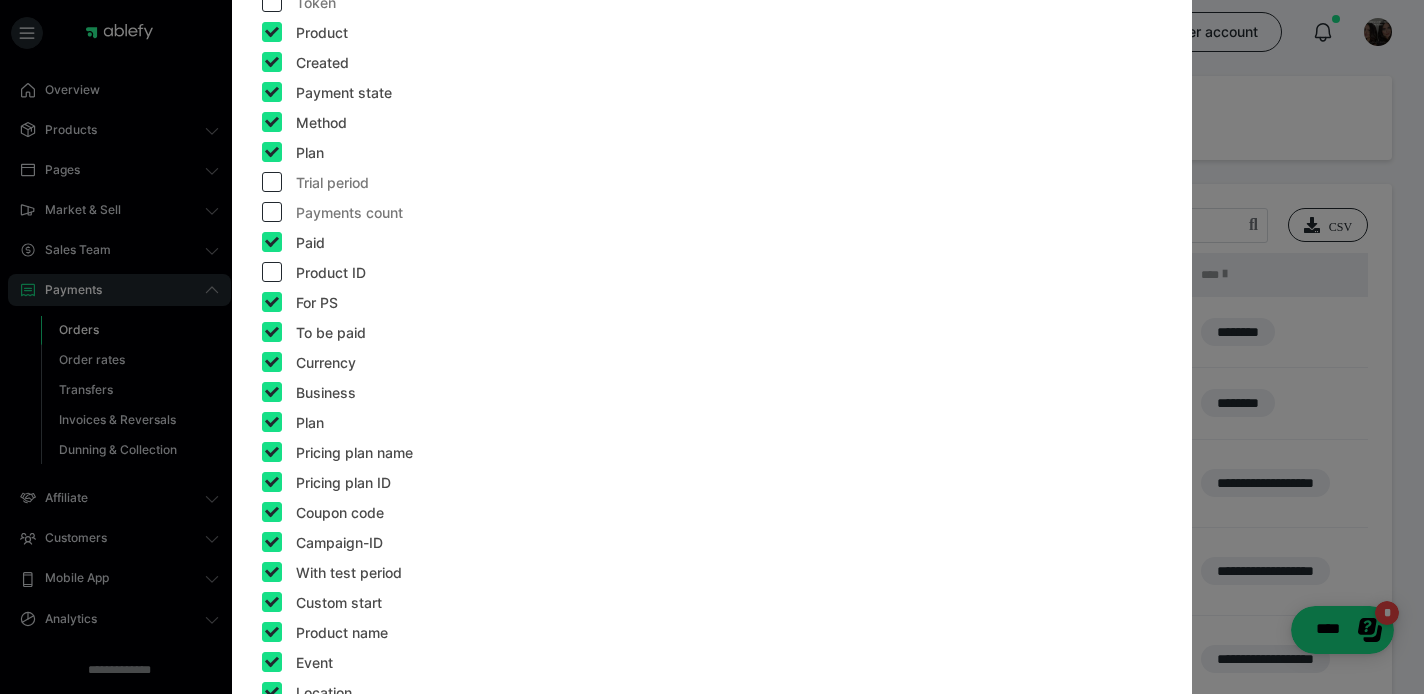 checkbox on "false" 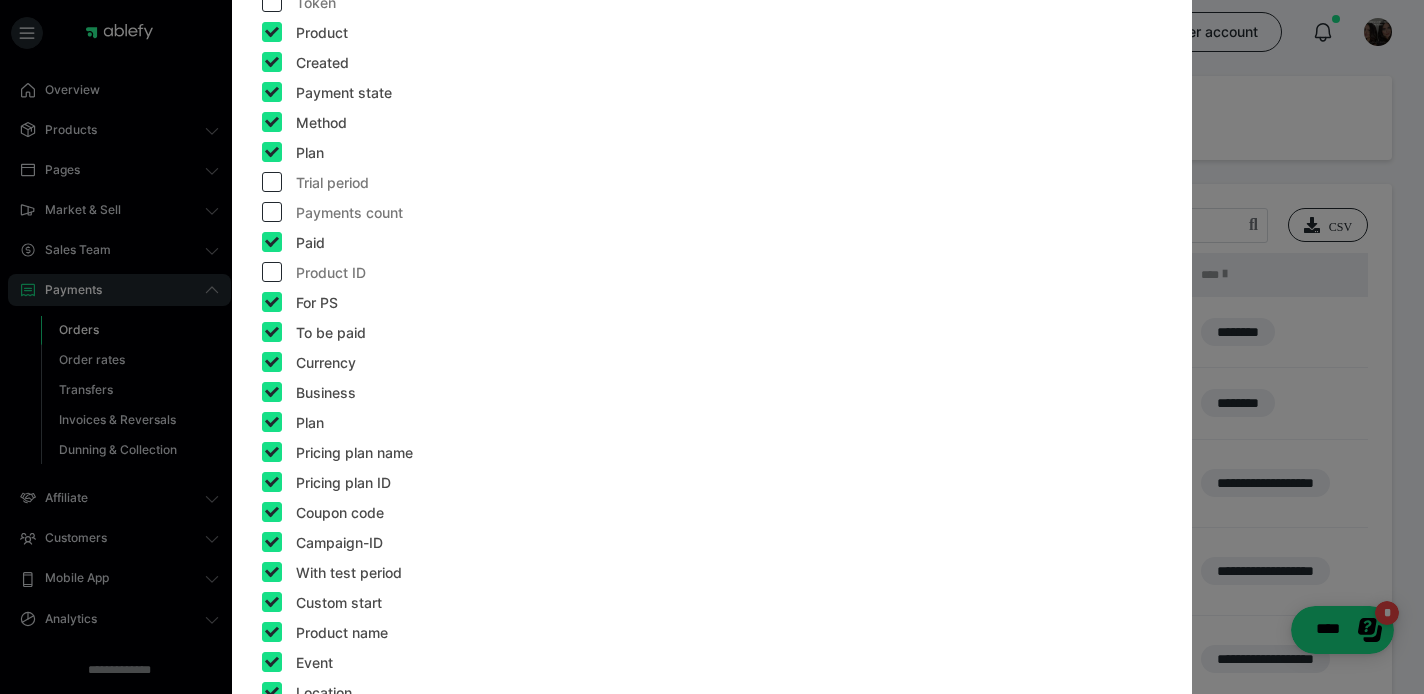 click at bounding box center (272, 302) 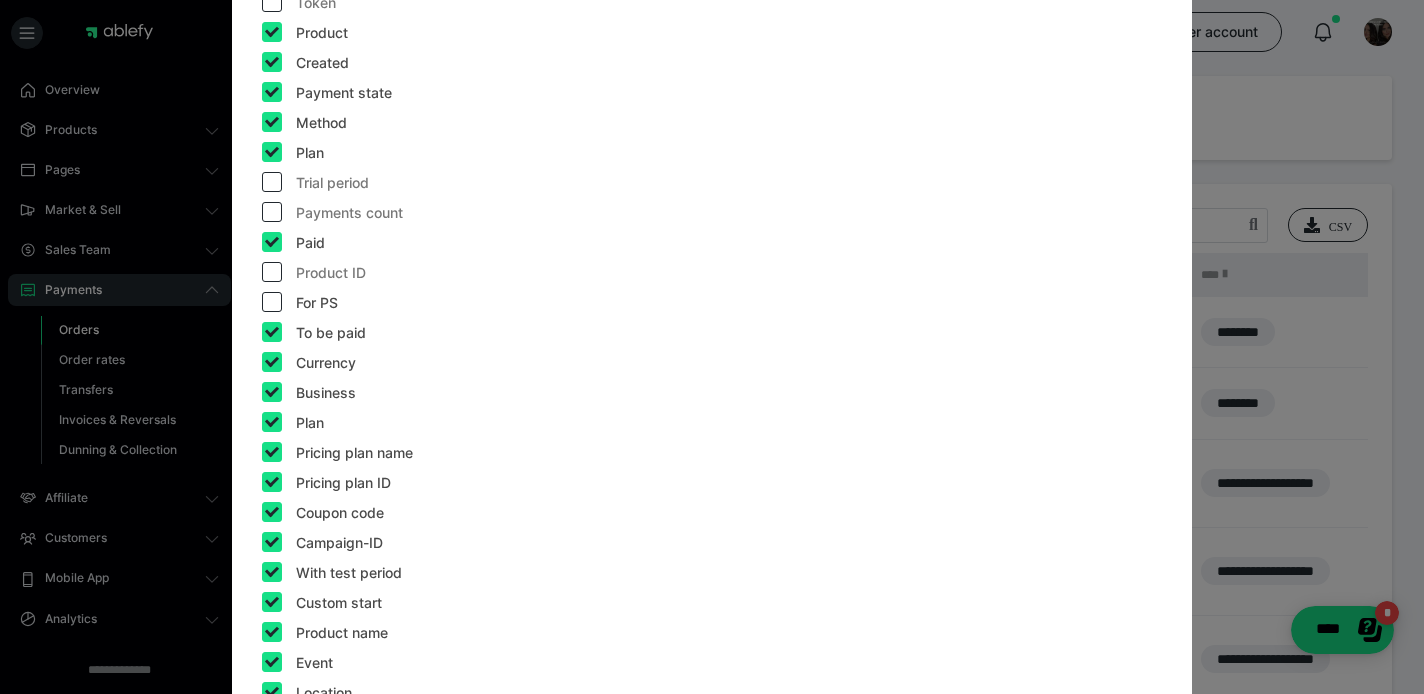 checkbox on "false" 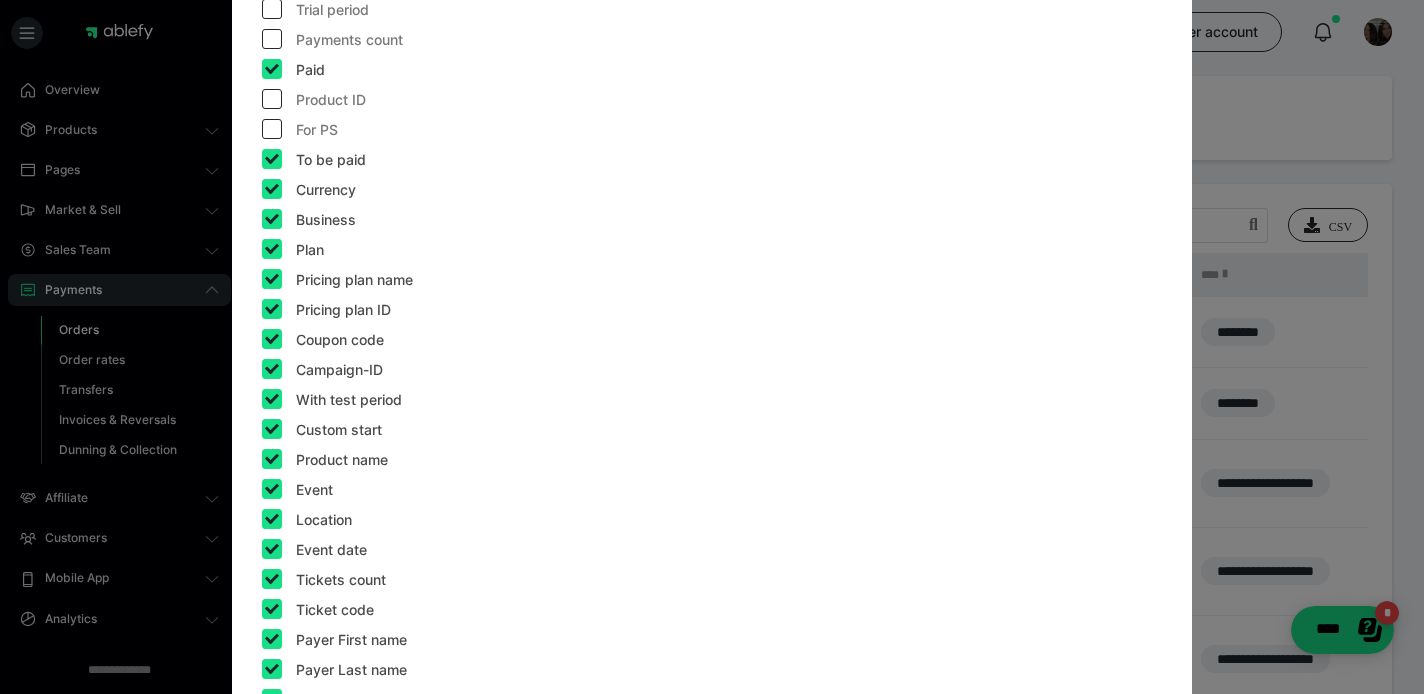 scroll, scrollTop: 578, scrollLeft: 0, axis: vertical 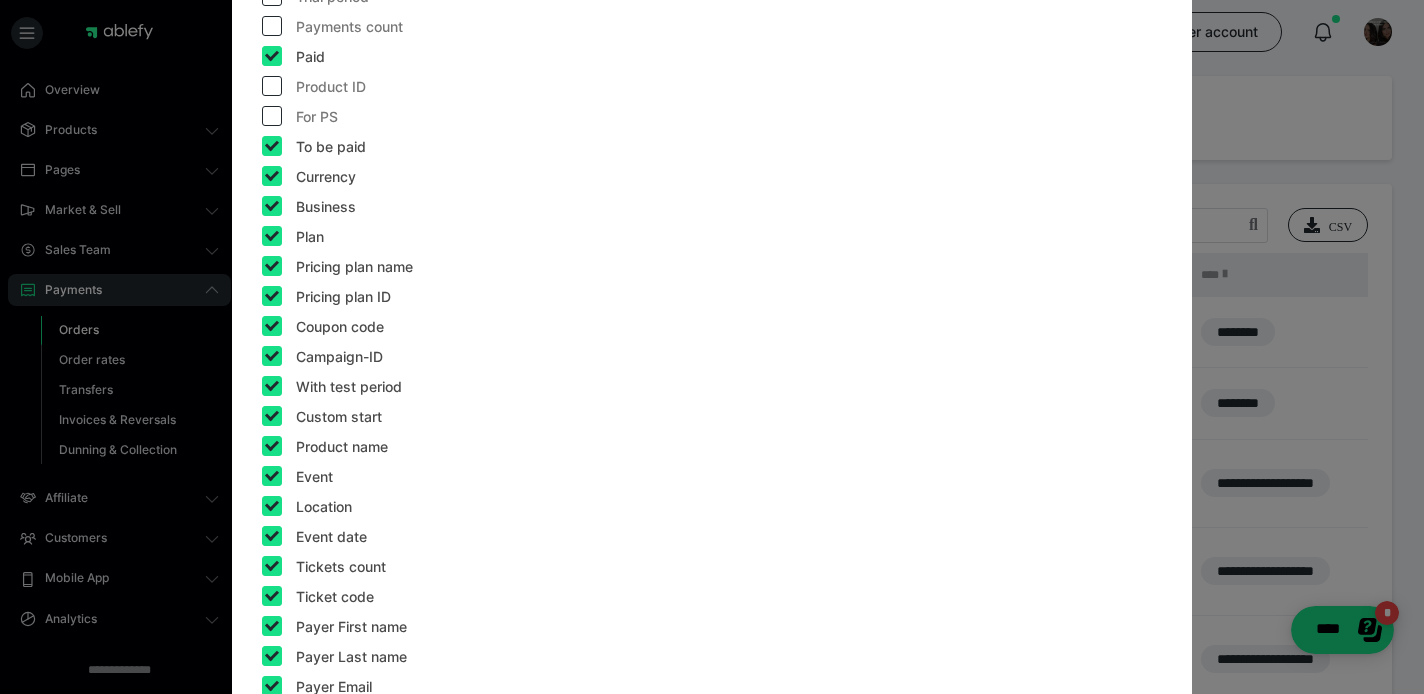 click at bounding box center (272, 206) 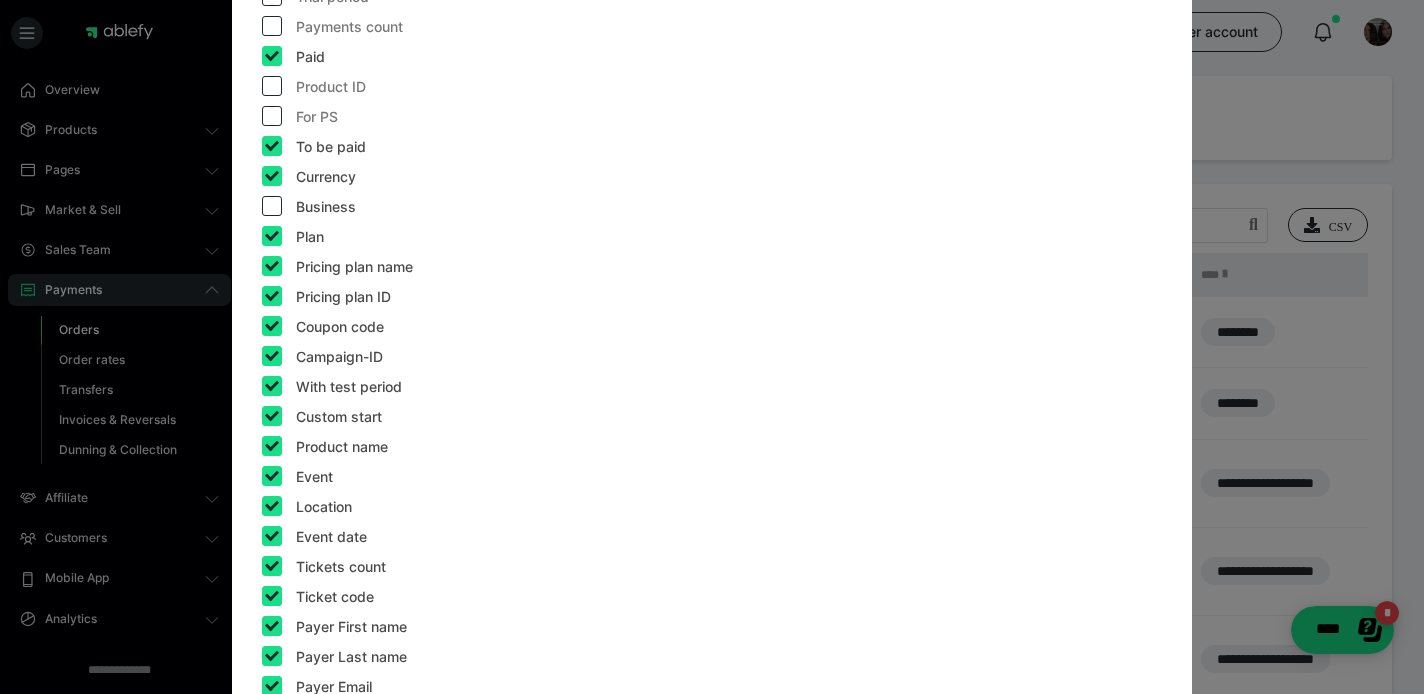 checkbox on "false" 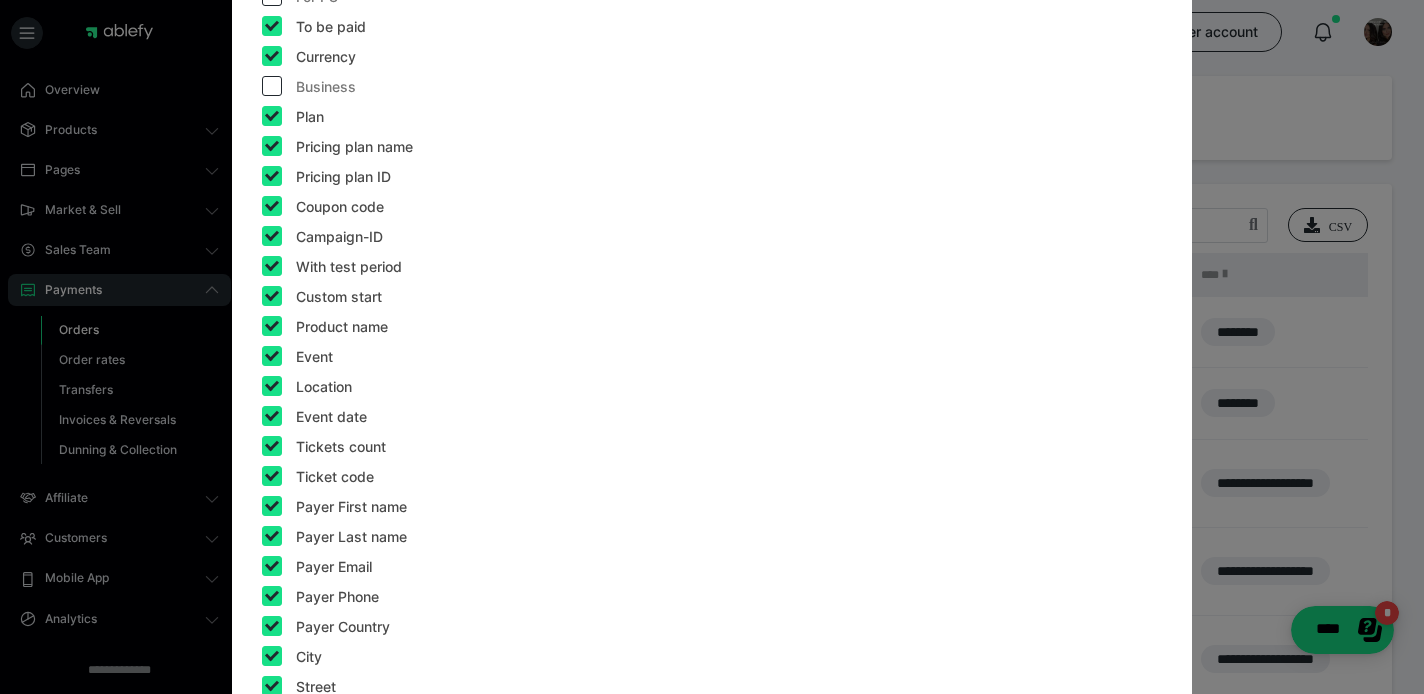 scroll, scrollTop: 726, scrollLeft: 0, axis: vertical 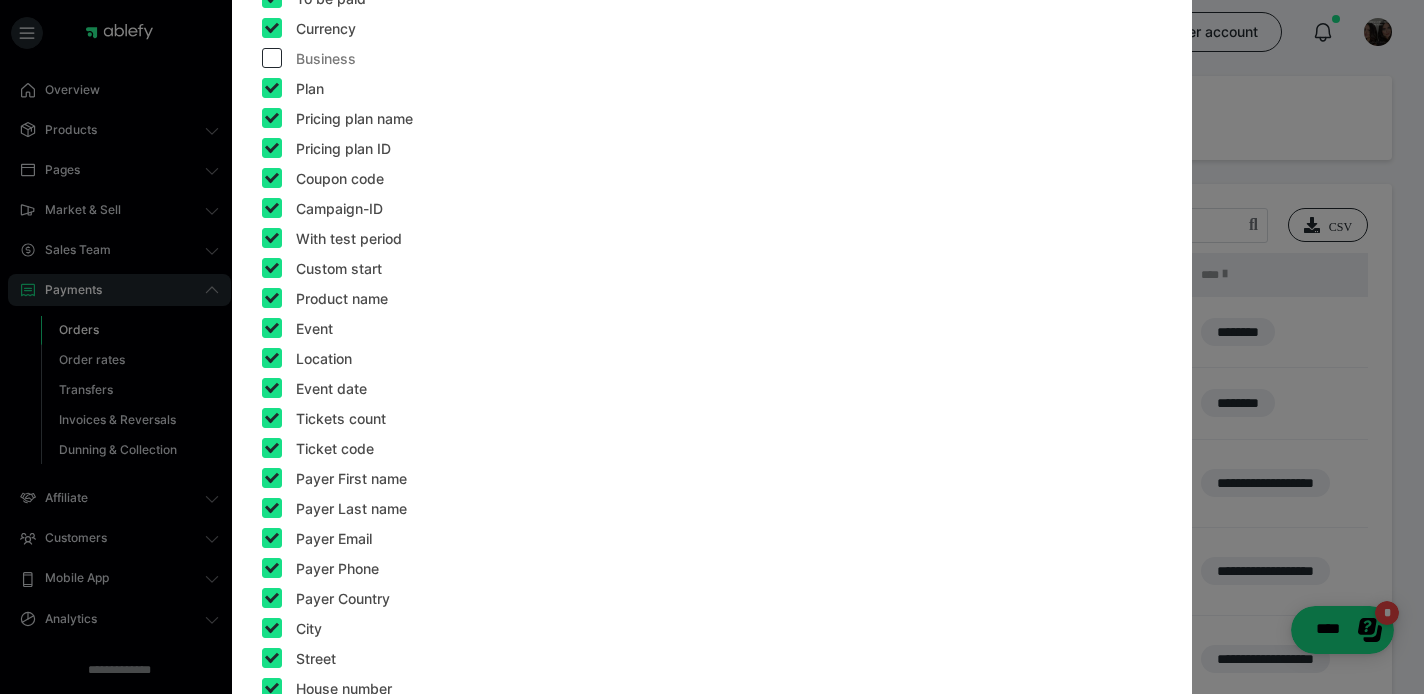 click at bounding box center [272, 178] 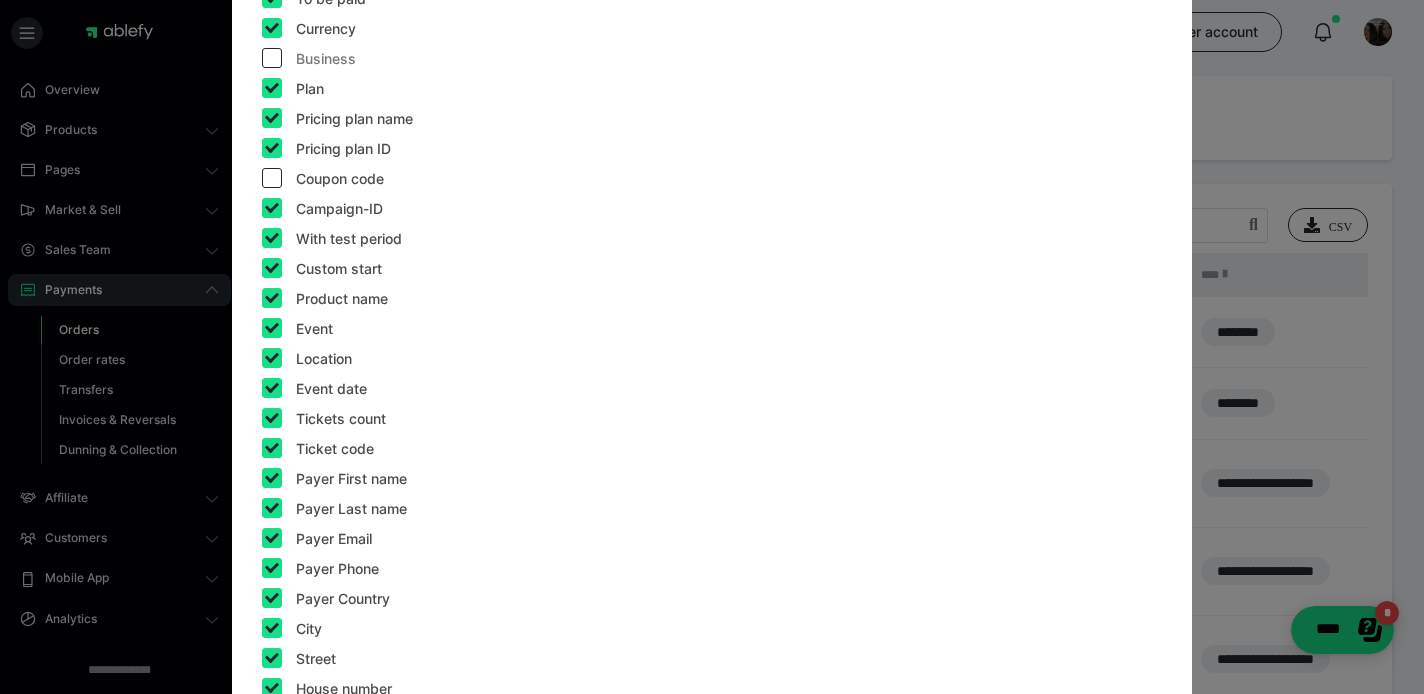 checkbox on "false" 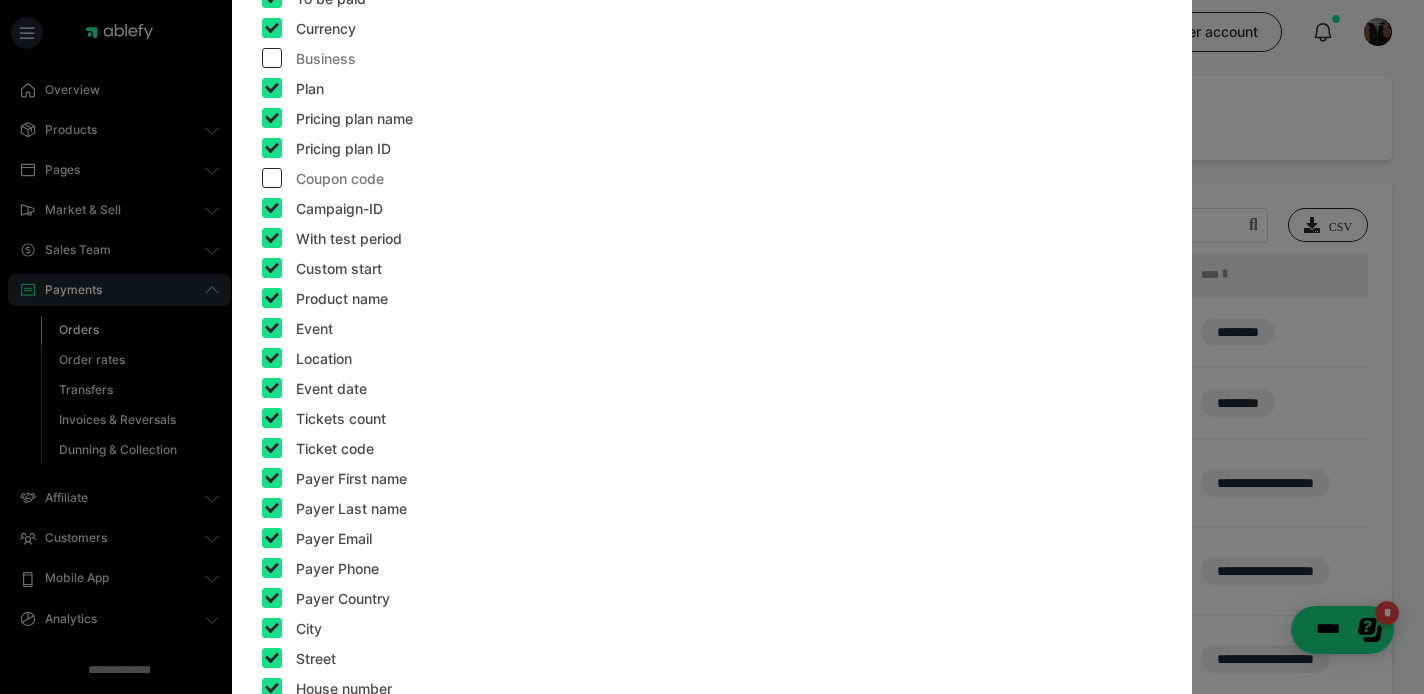 click at bounding box center [272, 208] 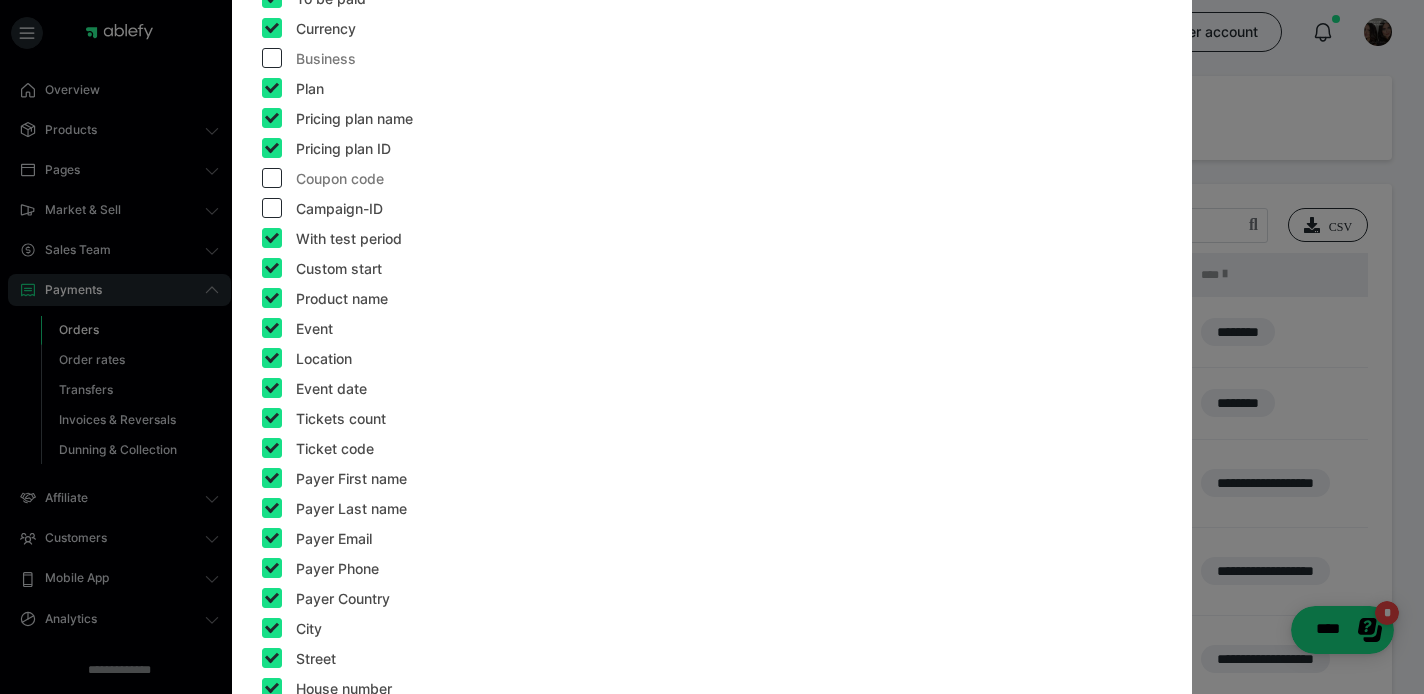 checkbox on "false" 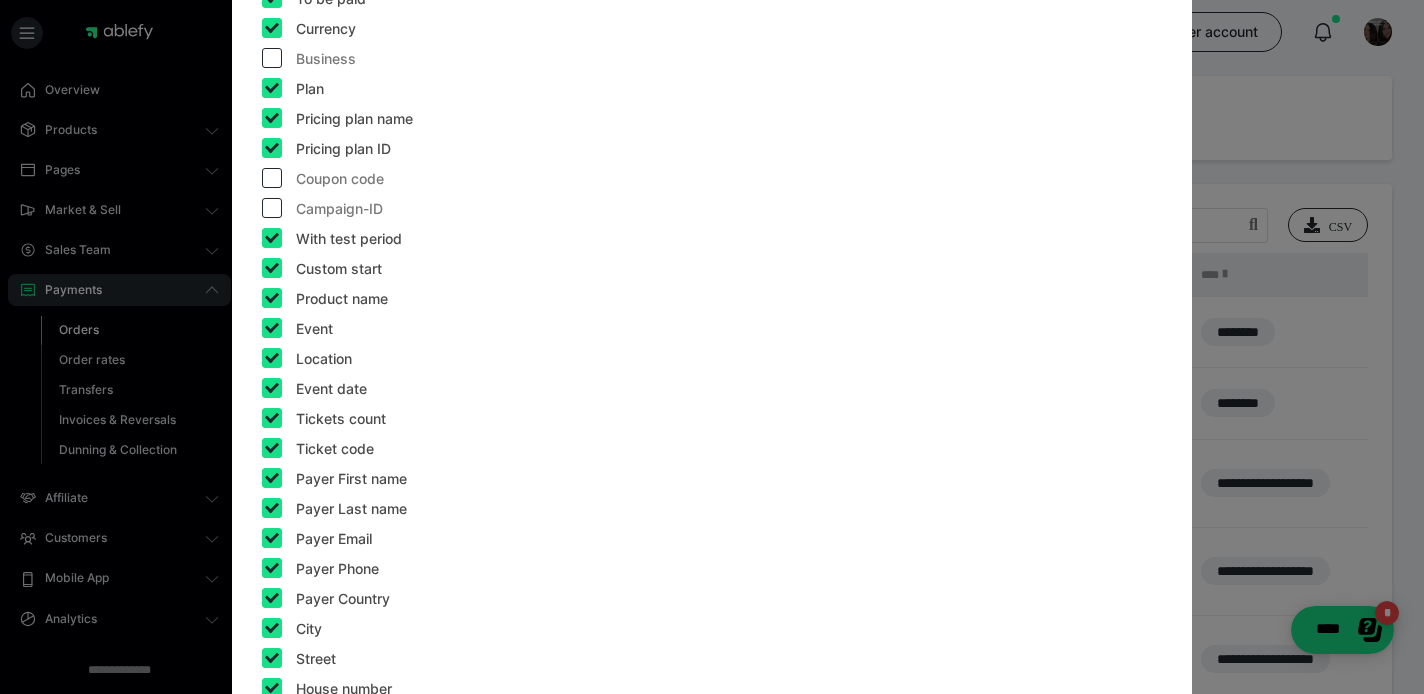 click at bounding box center (272, 238) 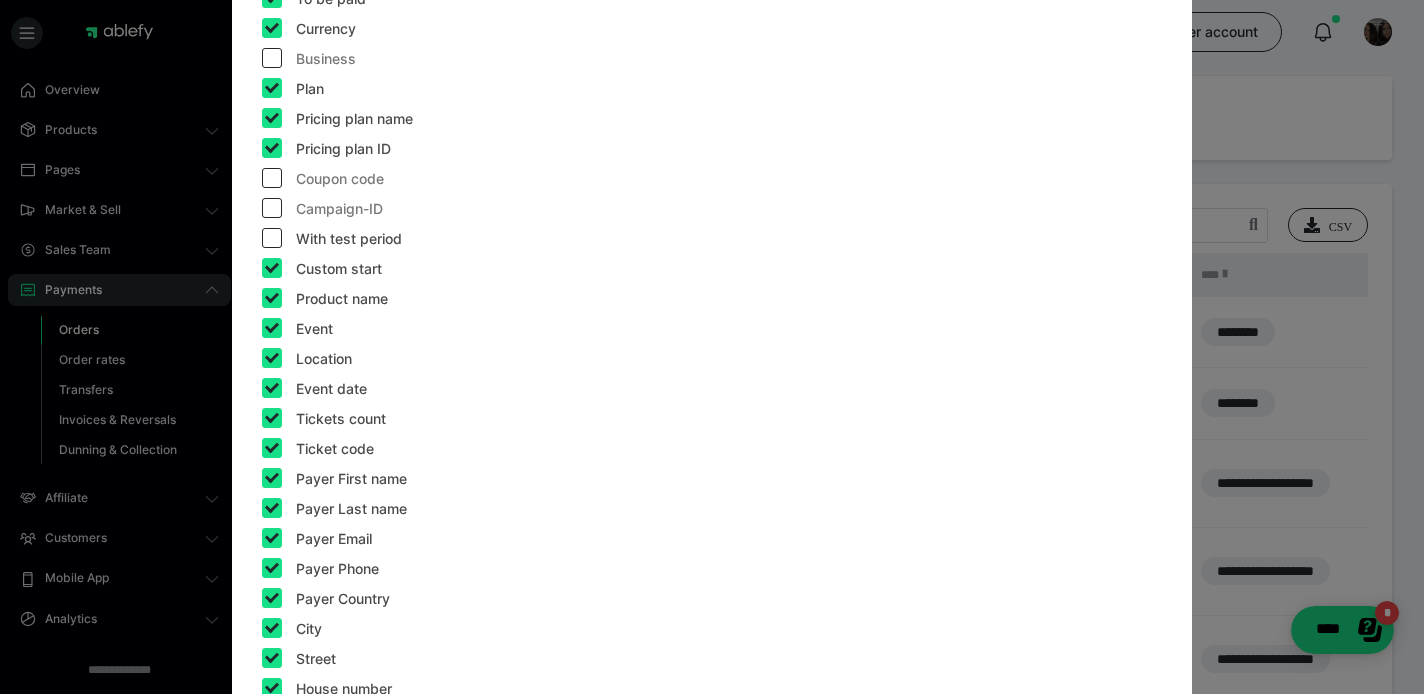 checkbox on "false" 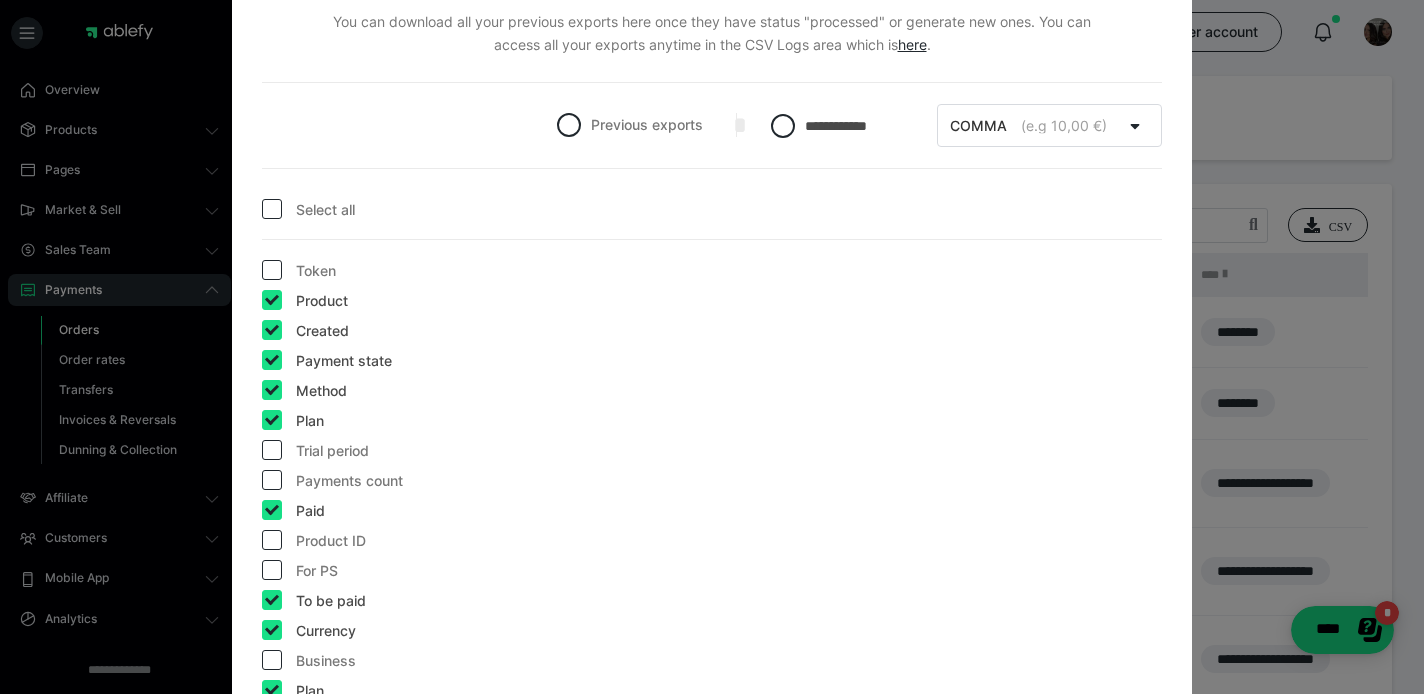 scroll, scrollTop: 0, scrollLeft: 0, axis: both 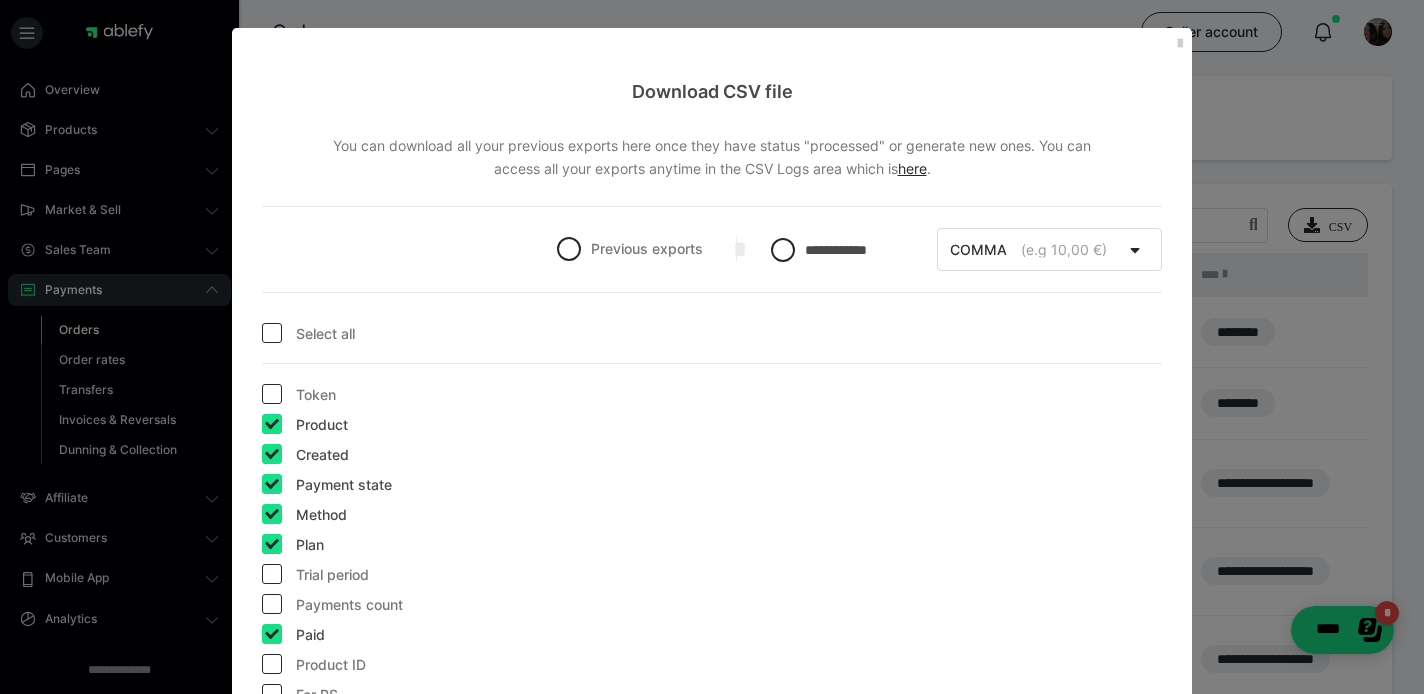 click at bounding box center (272, 333) 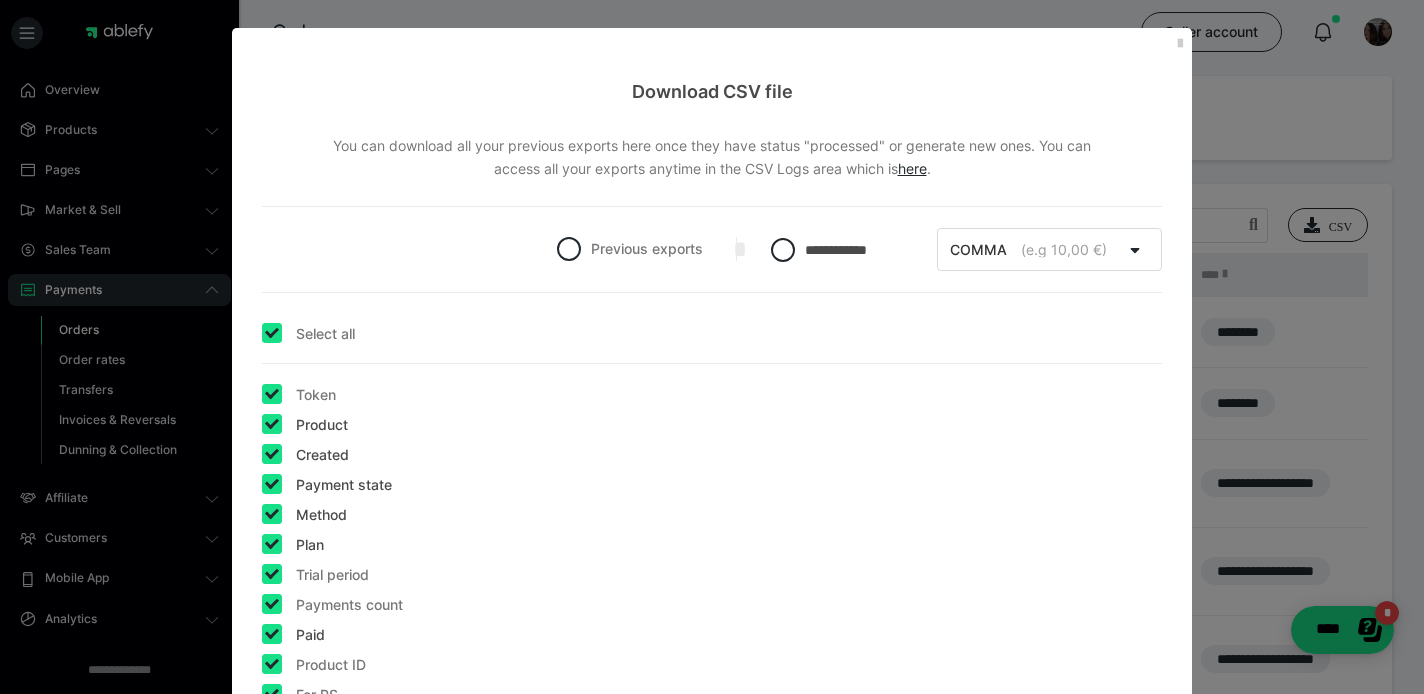 checkbox on "true" 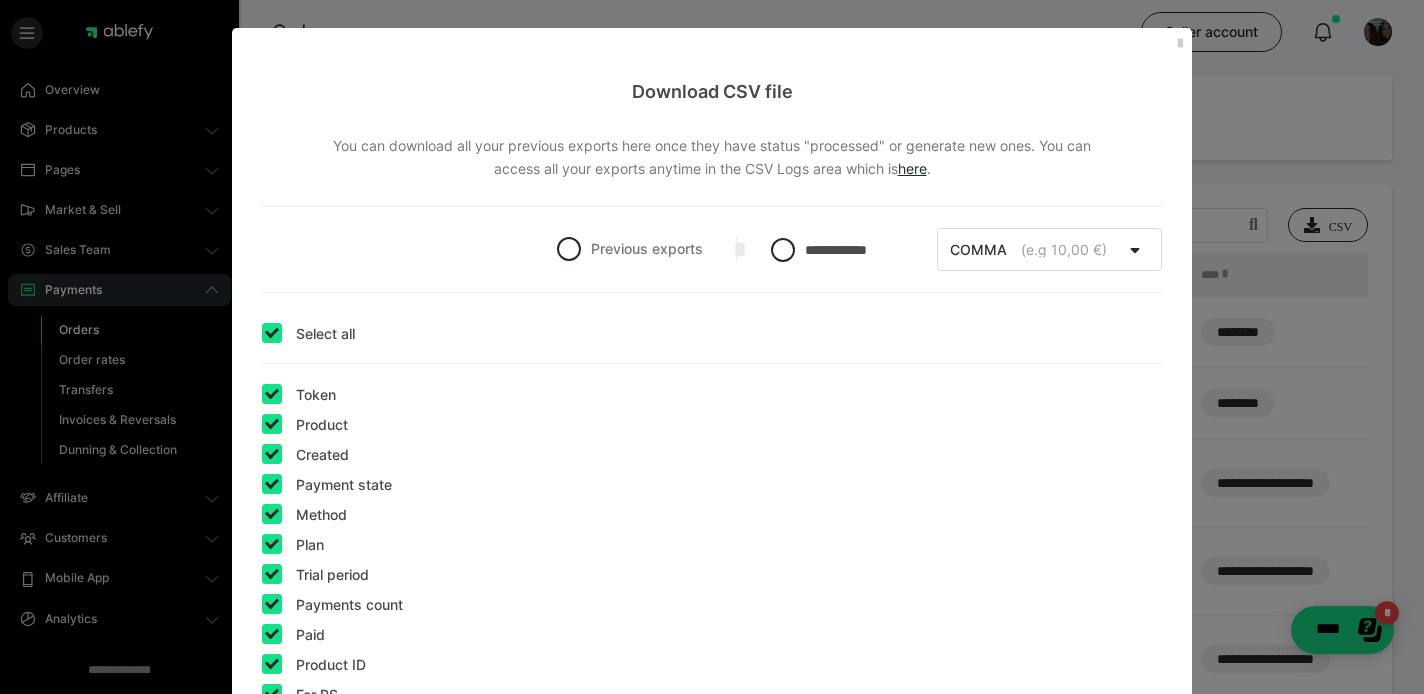 click at bounding box center [272, 333] 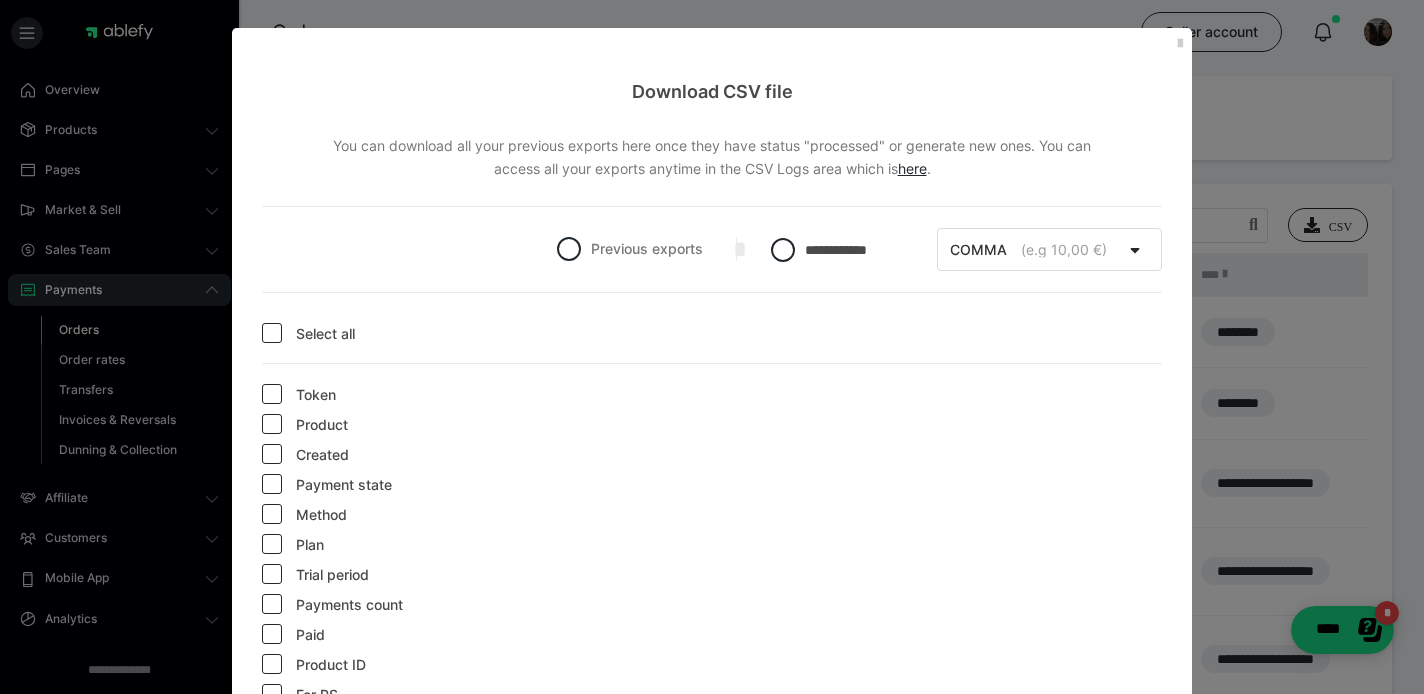 checkbox on "false" 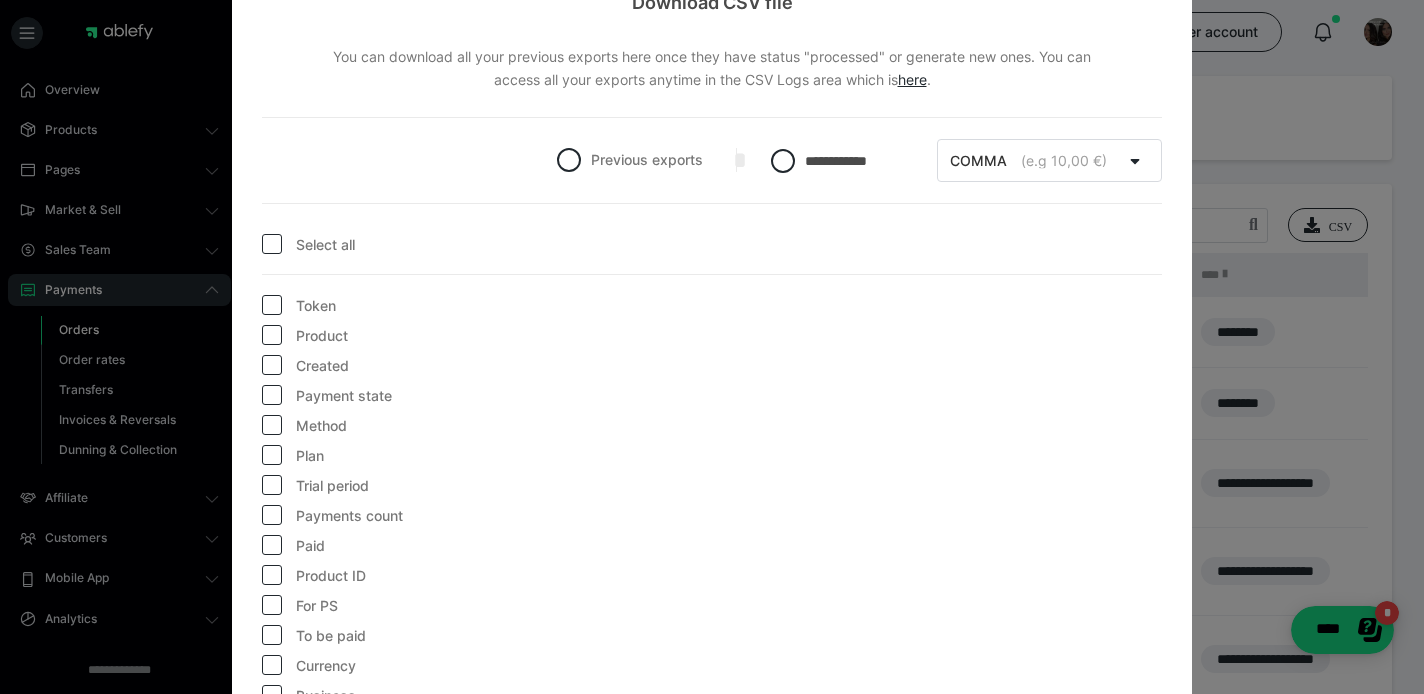 scroll, scrollTop: 151, scrollLeft: 0, axis: vertical 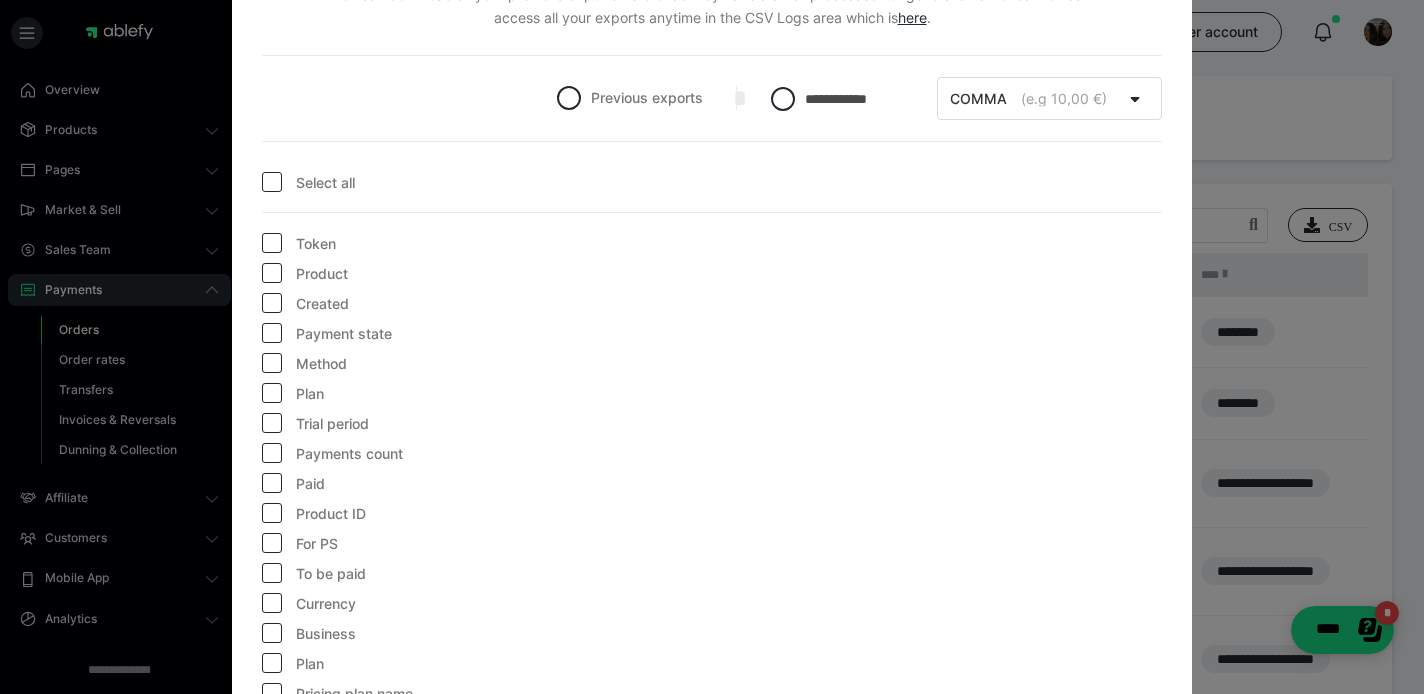 click at bounding box center [272, 273] 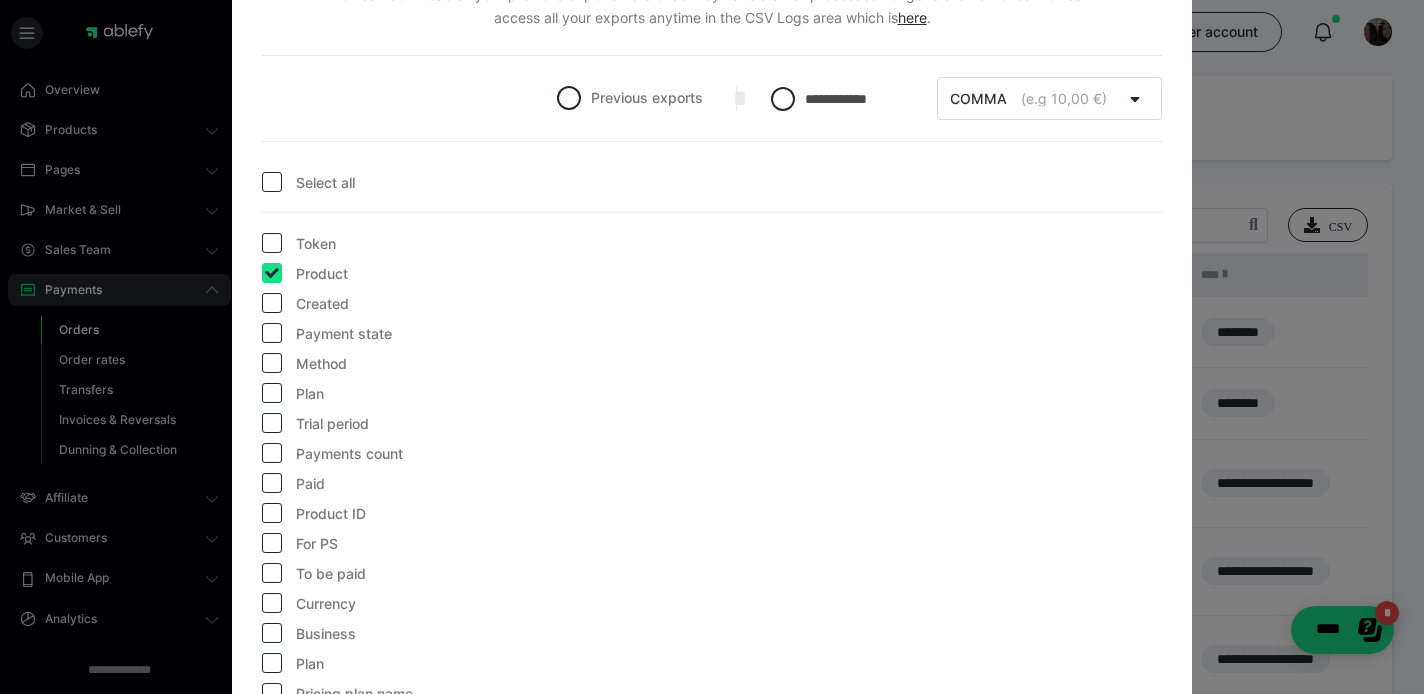 checkbox on "true" 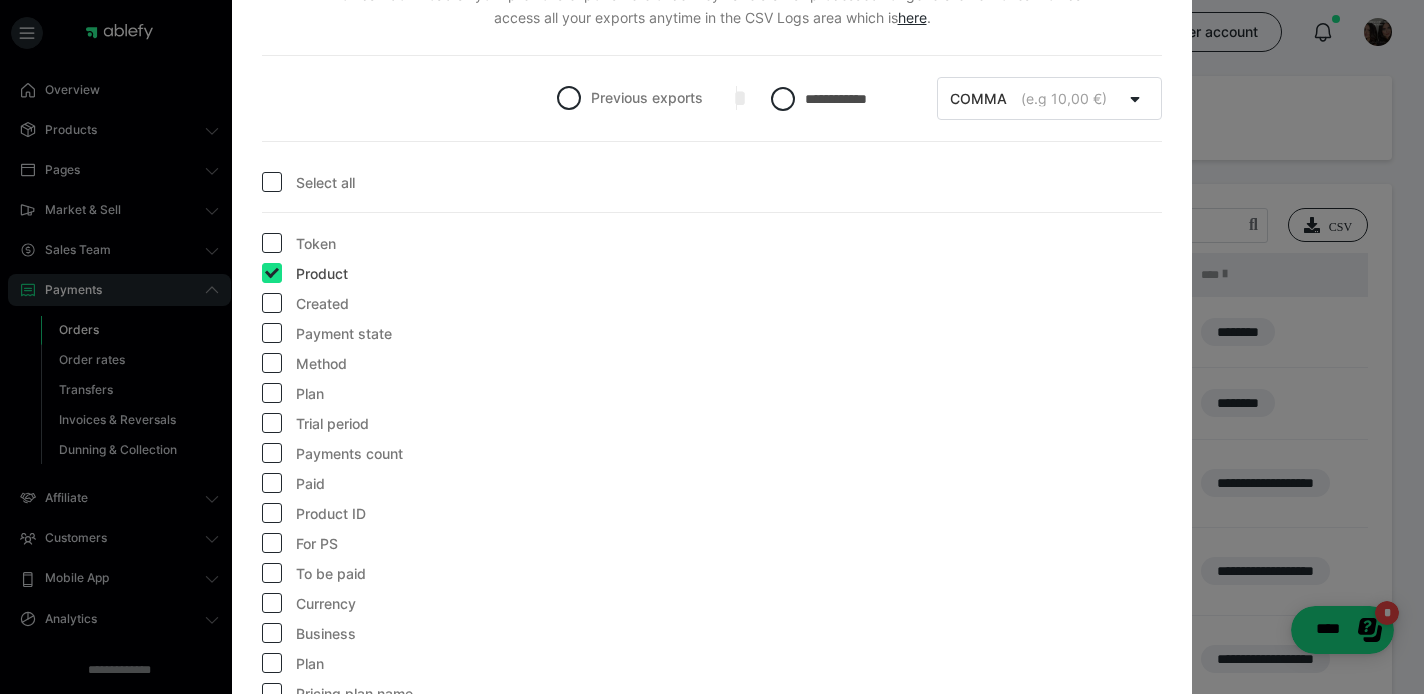 click at bounding box center (272, 303) 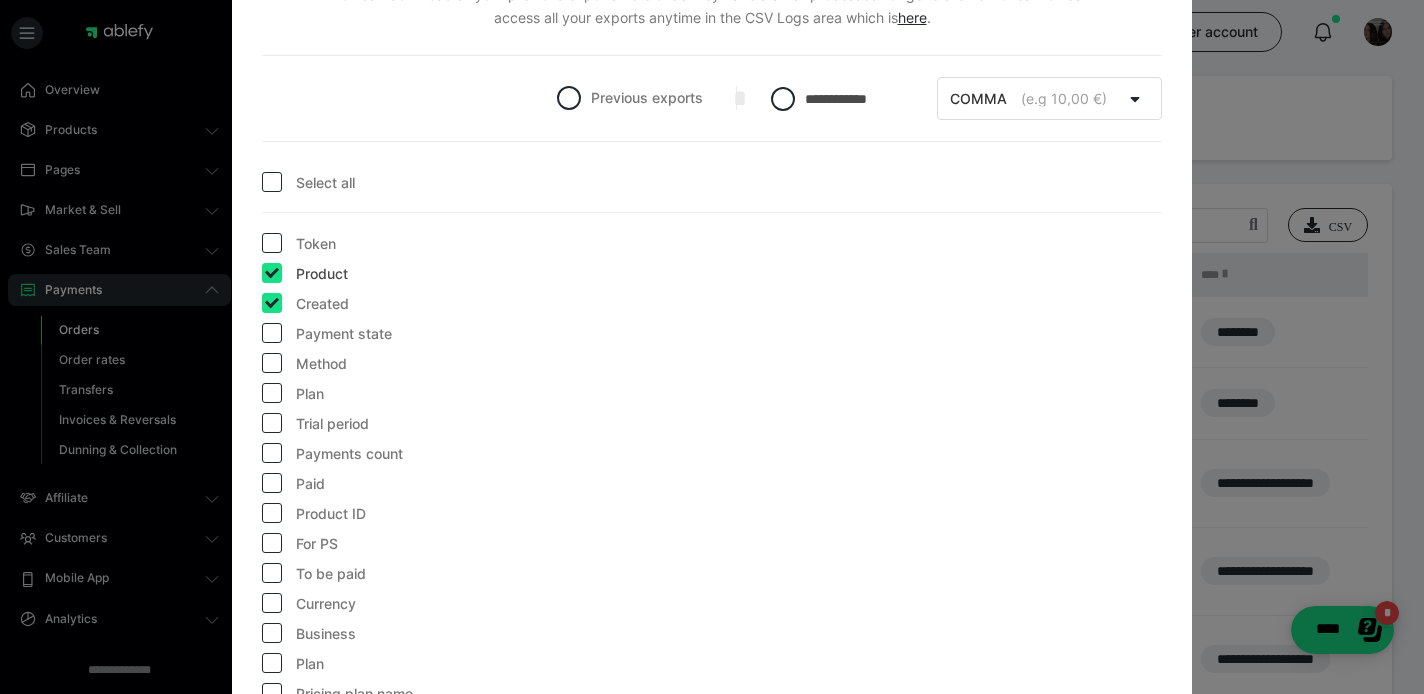 checkbox on "true" 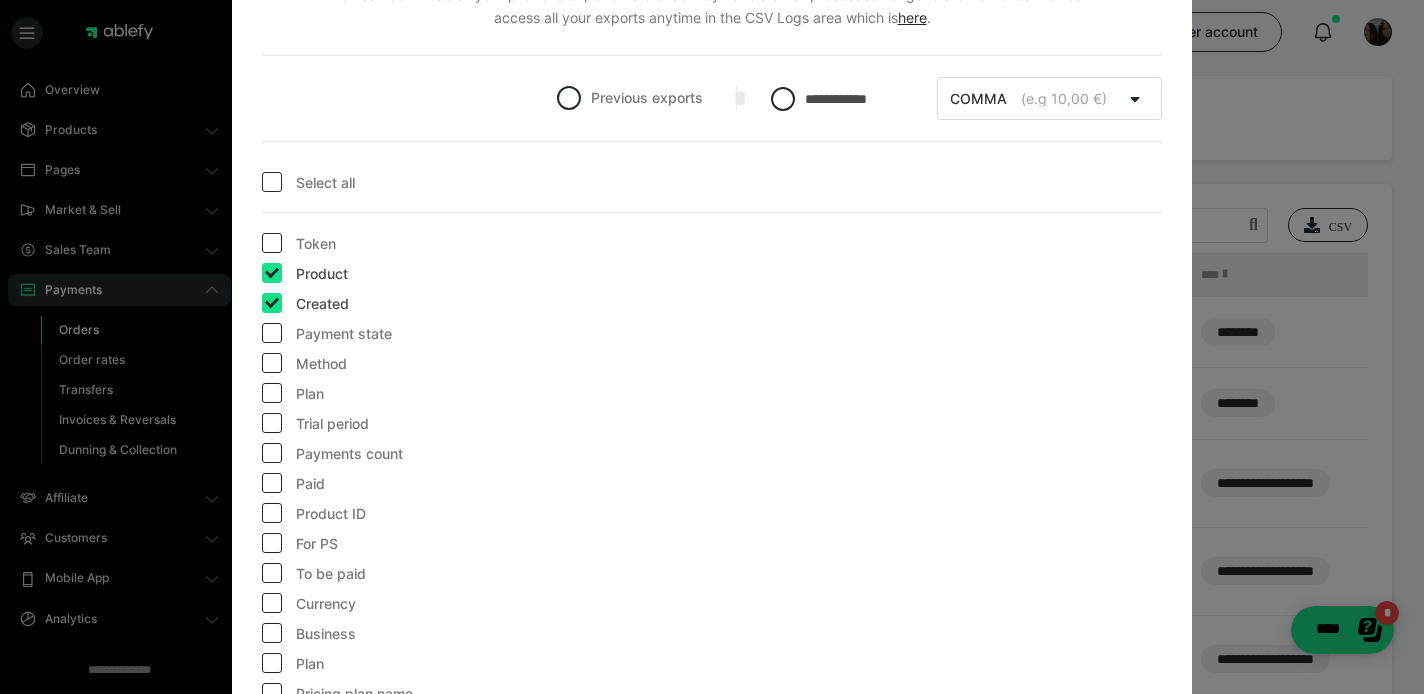 click at bounding box center (272, 363) 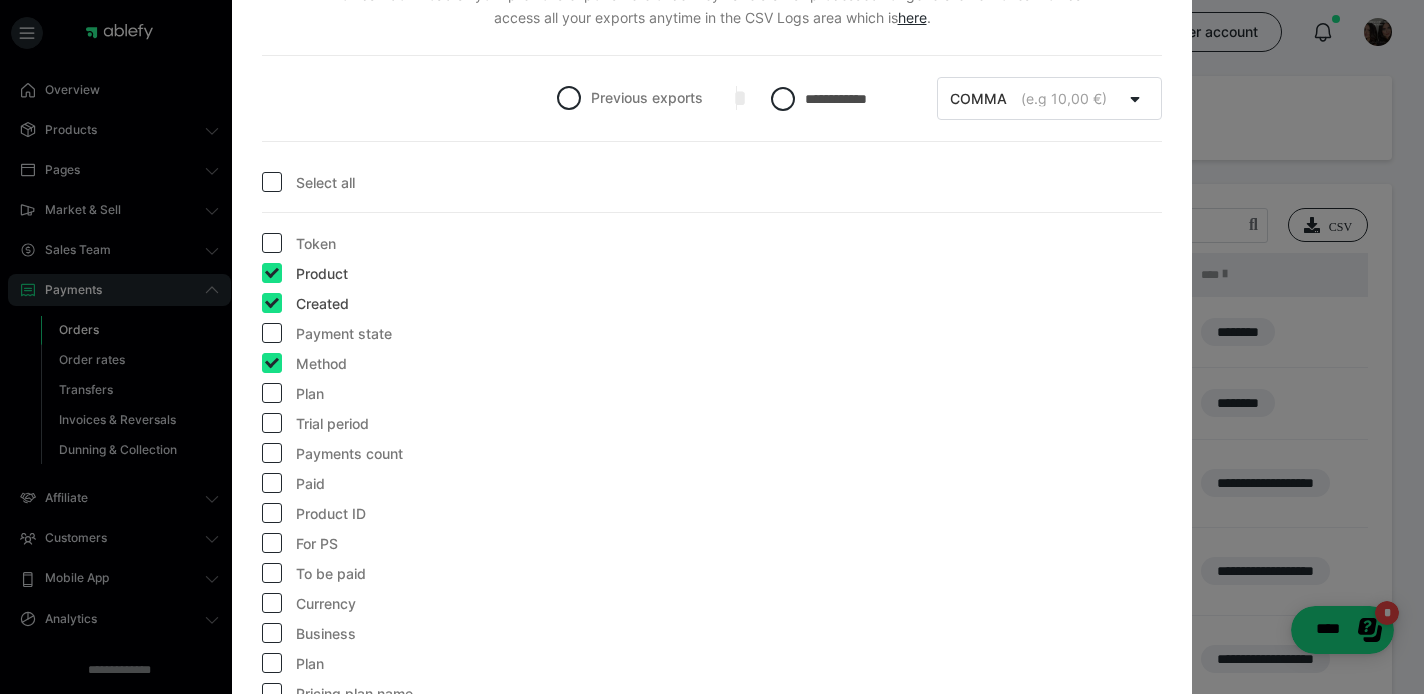 checkbox on "true" 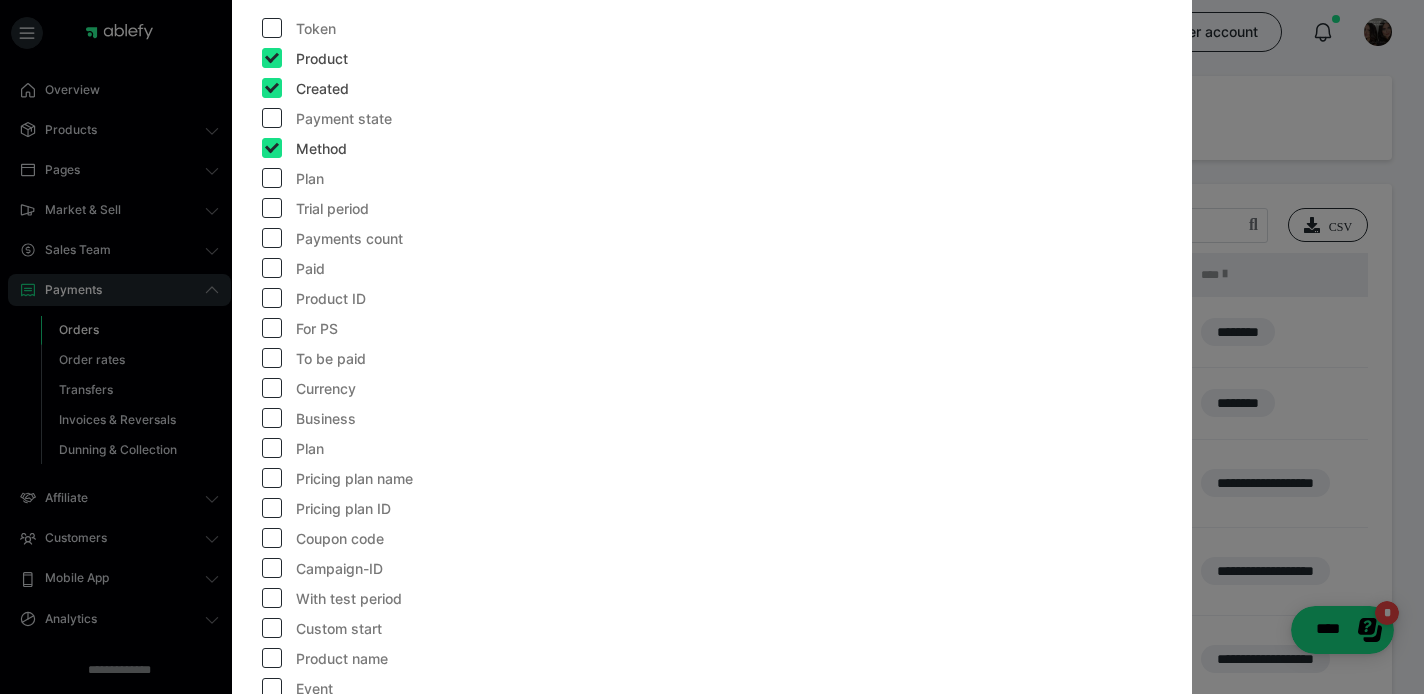scroll, scrollTop: 371, scrollLeft: 0, axis: vertical 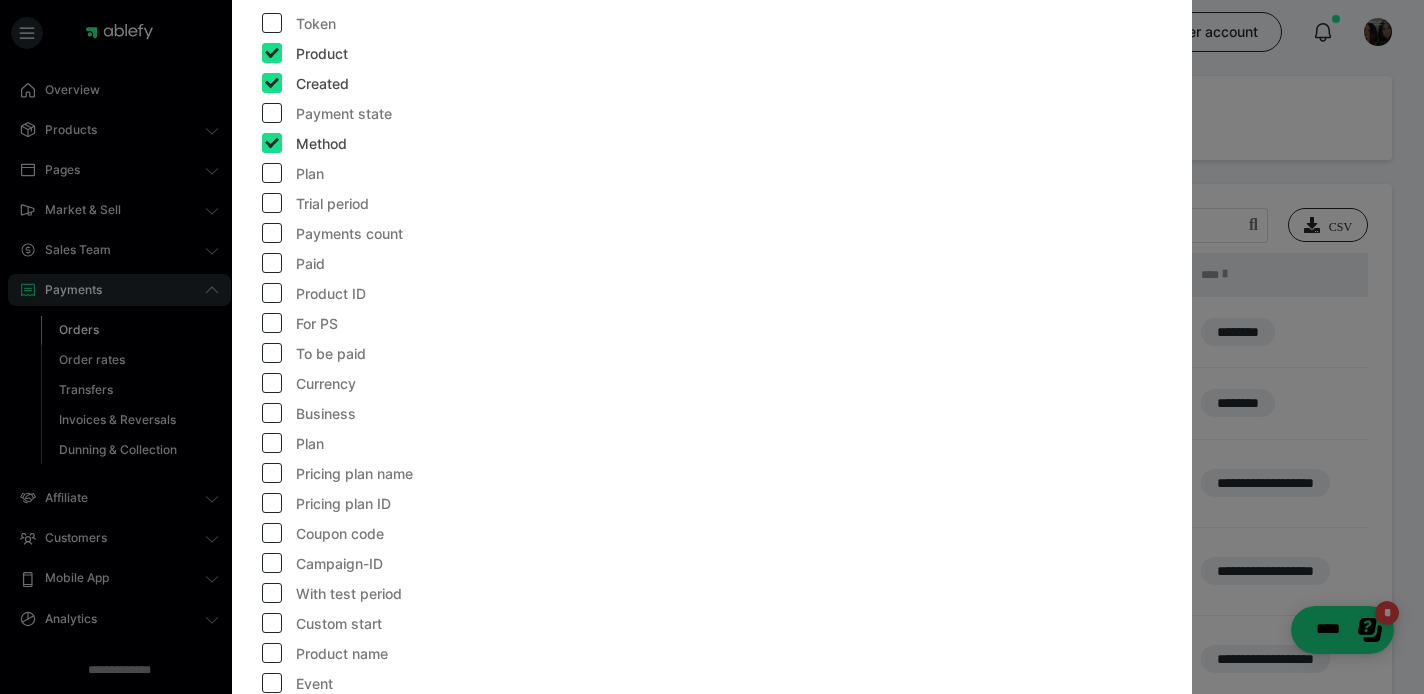 click at bounding box center (272, 263) 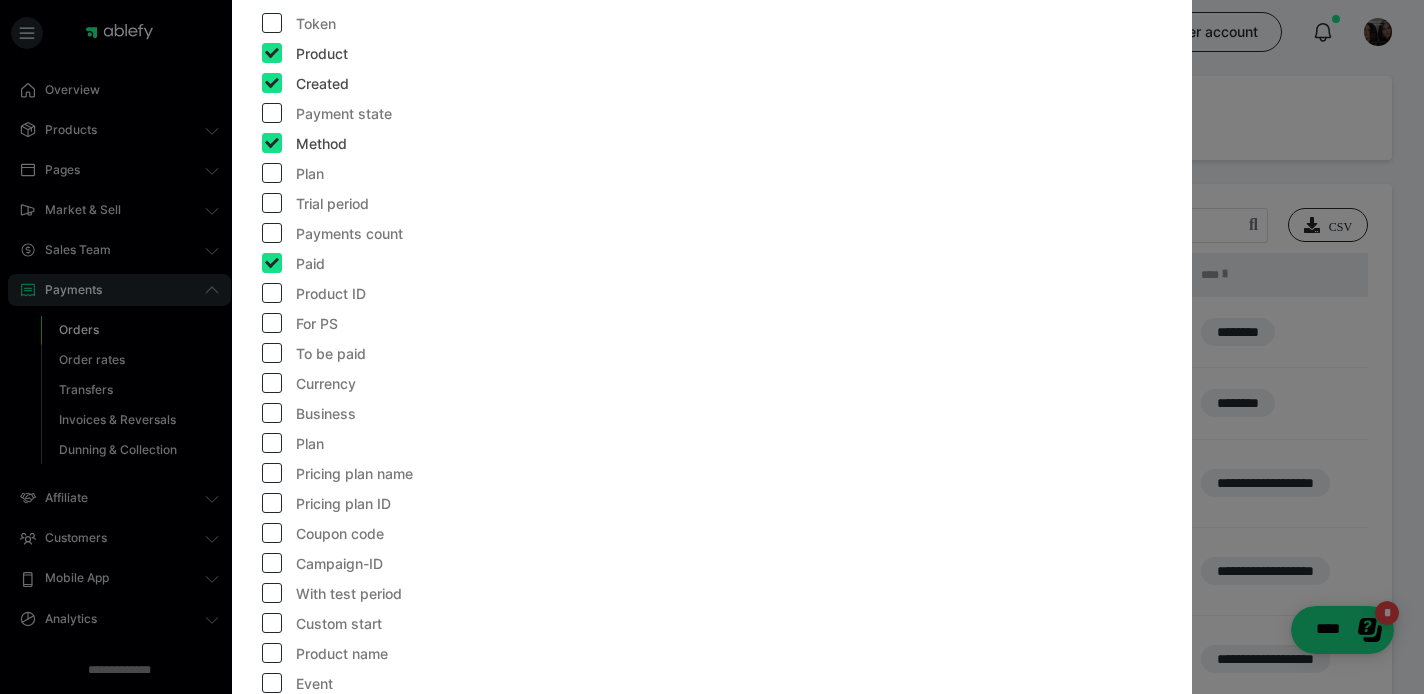 checkbox on "true" 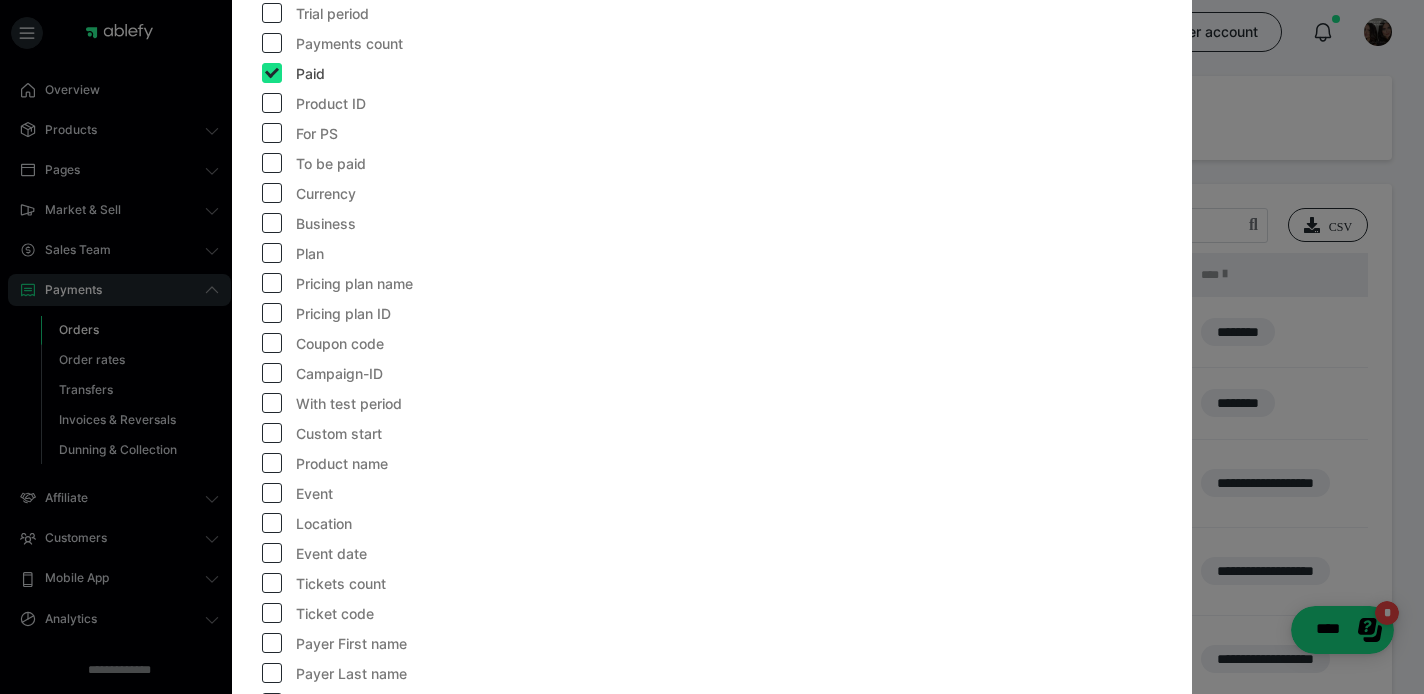 scroll, scrollTop: 584, scrollLeft: 0, axis: vertical 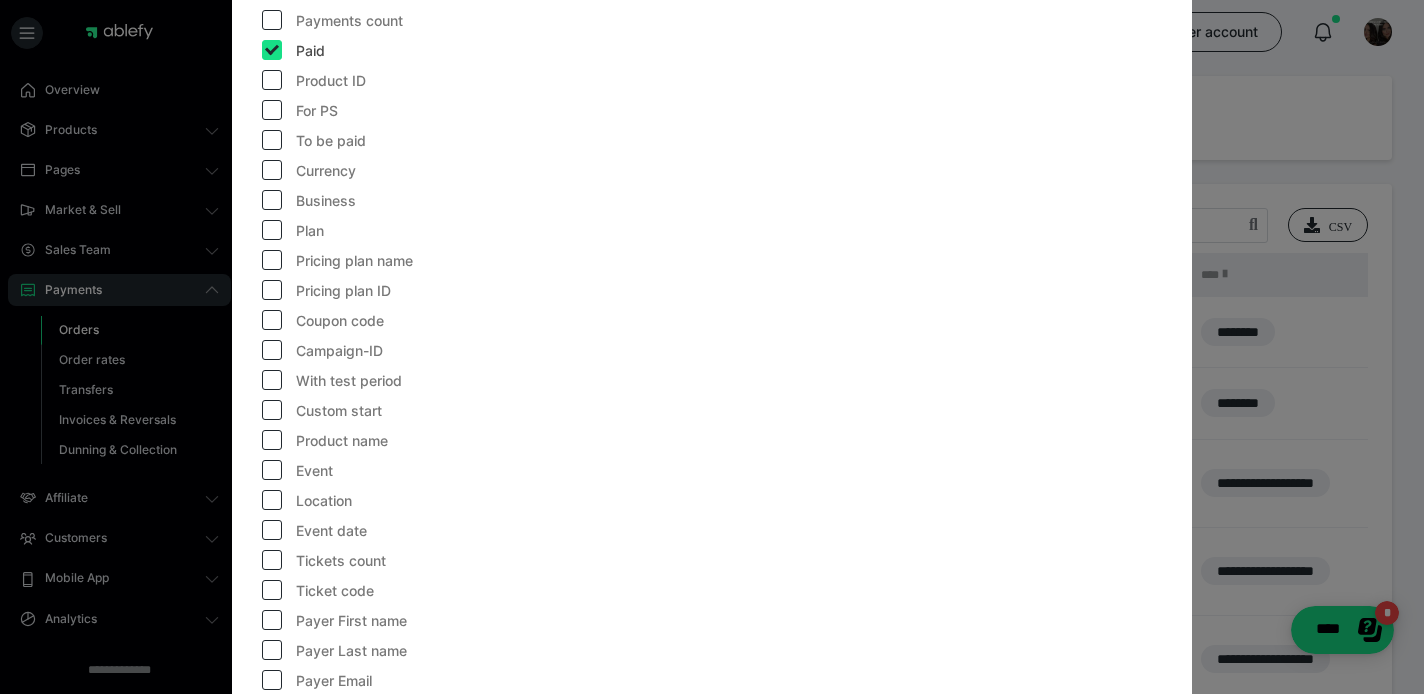 click at bounding box center (272, 140) 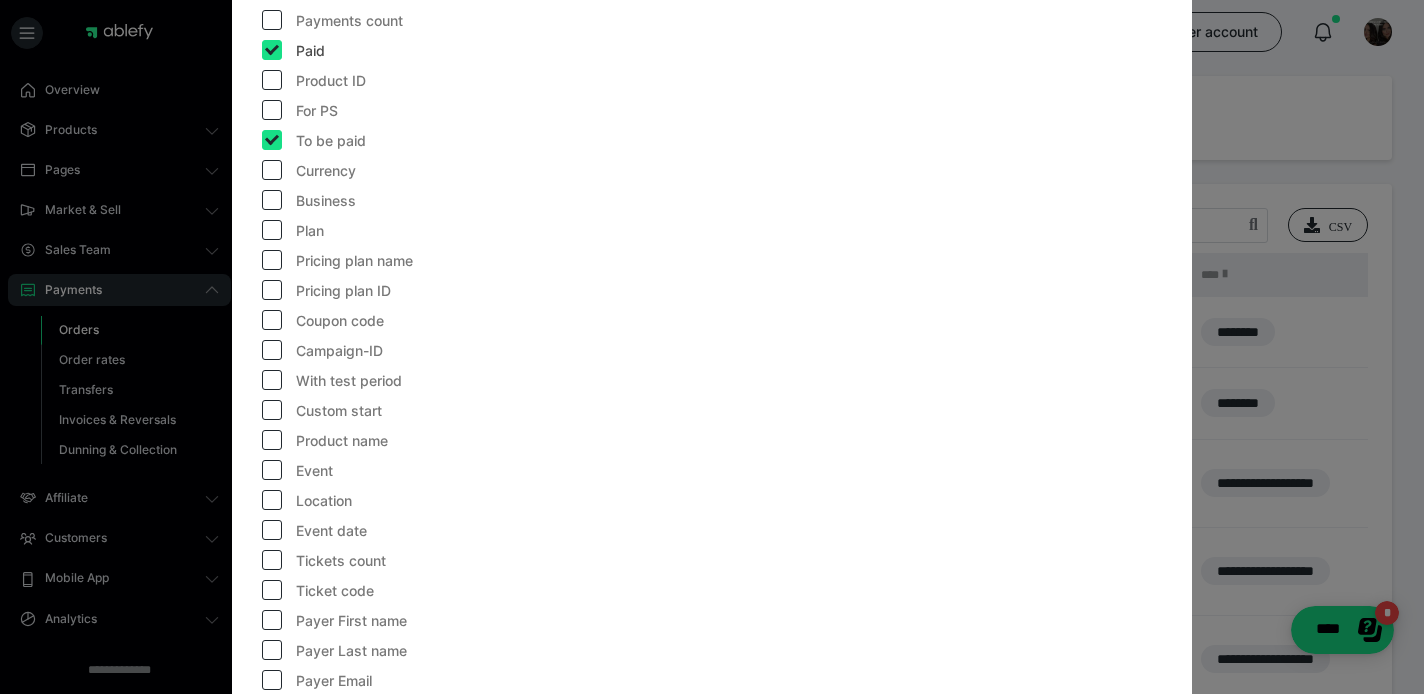 checkbox on "true" 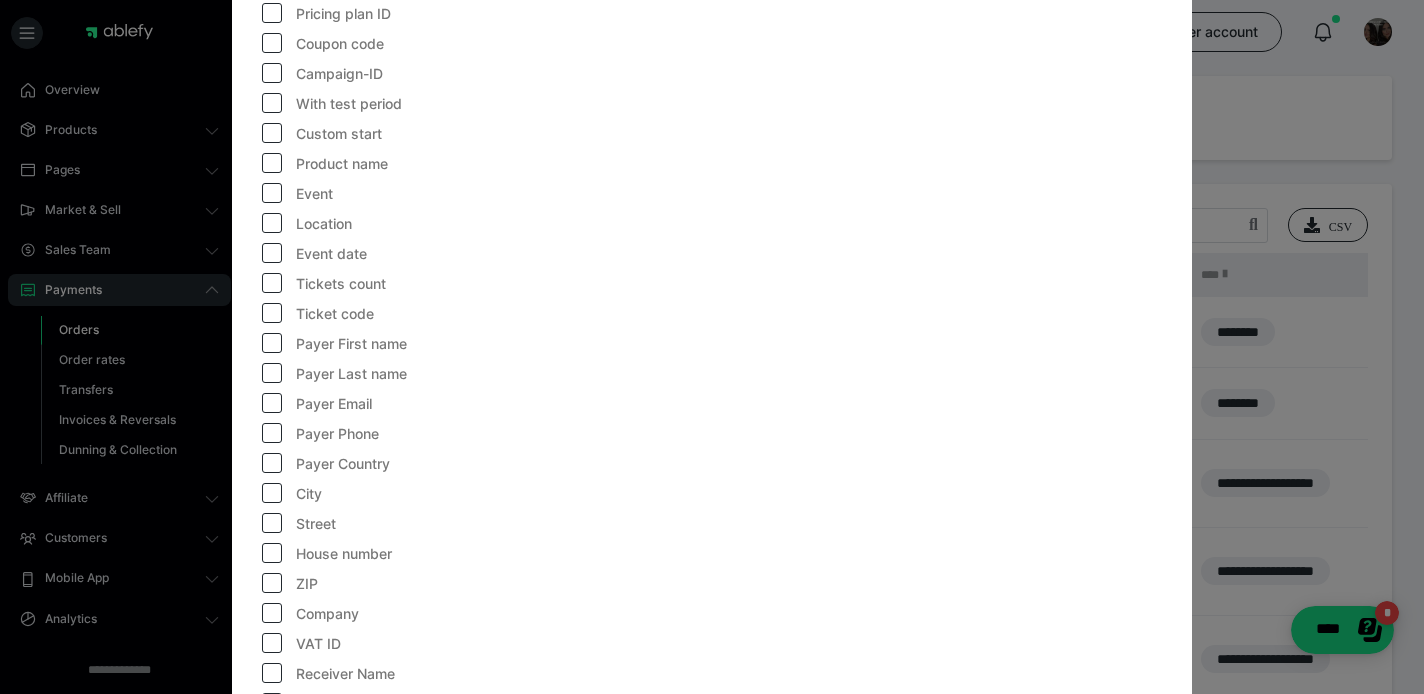 scroll, scrollTop: 862, scrollLeft: 0, axis: vertical 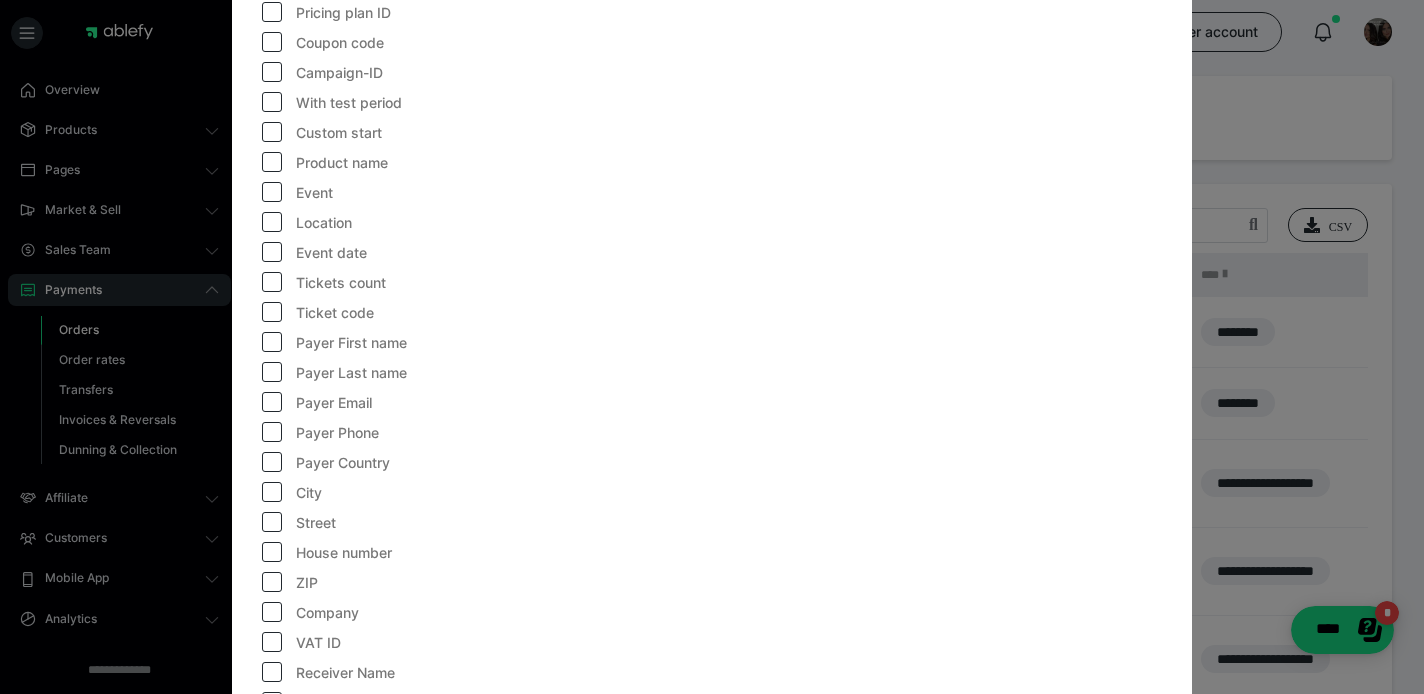 click at bounding box center (272, 162) 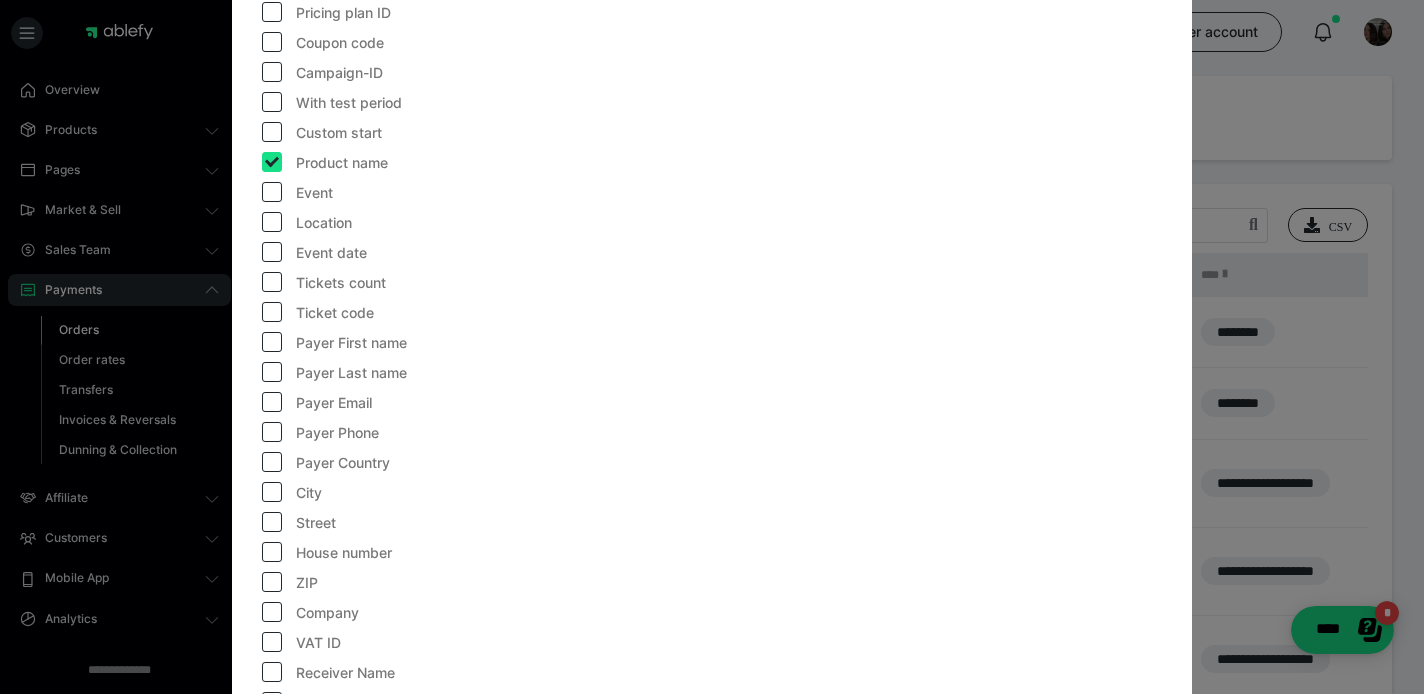 checkbox on "true" 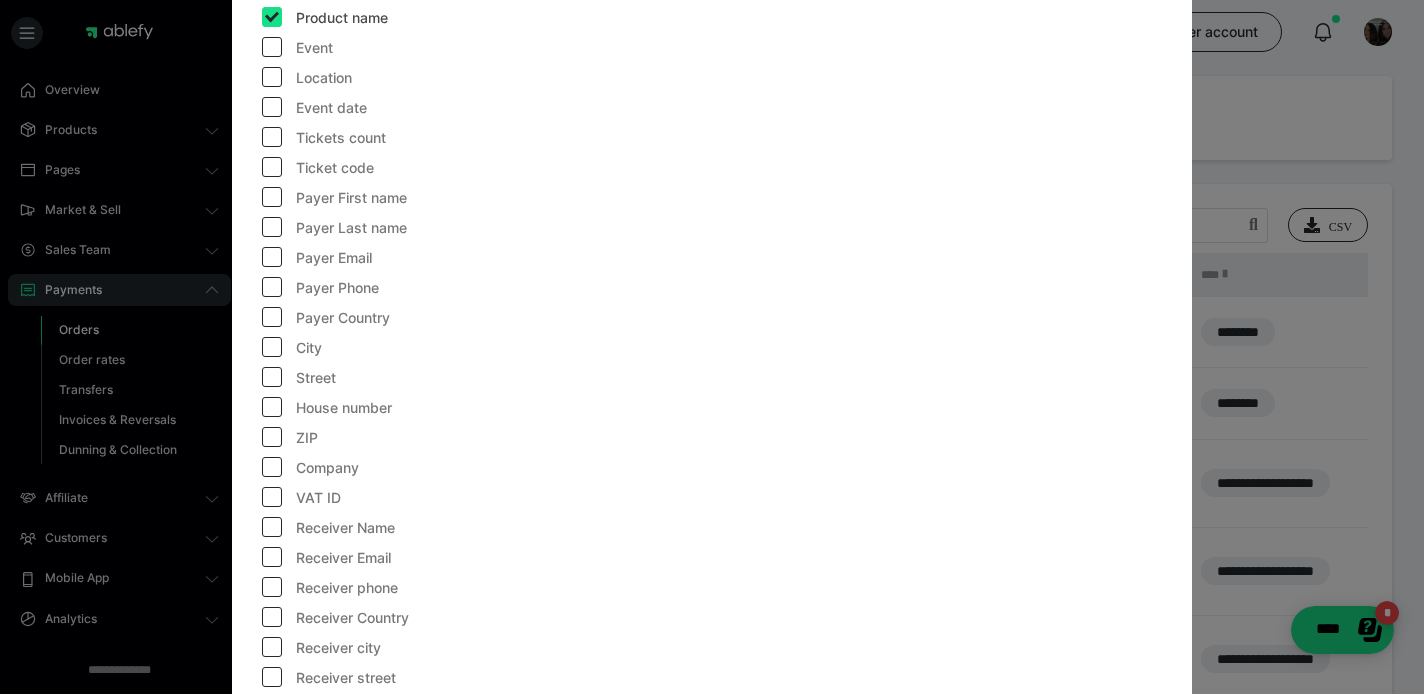 scroll, scrollTop: 1049, scrollLeft: 0, axis: vertical 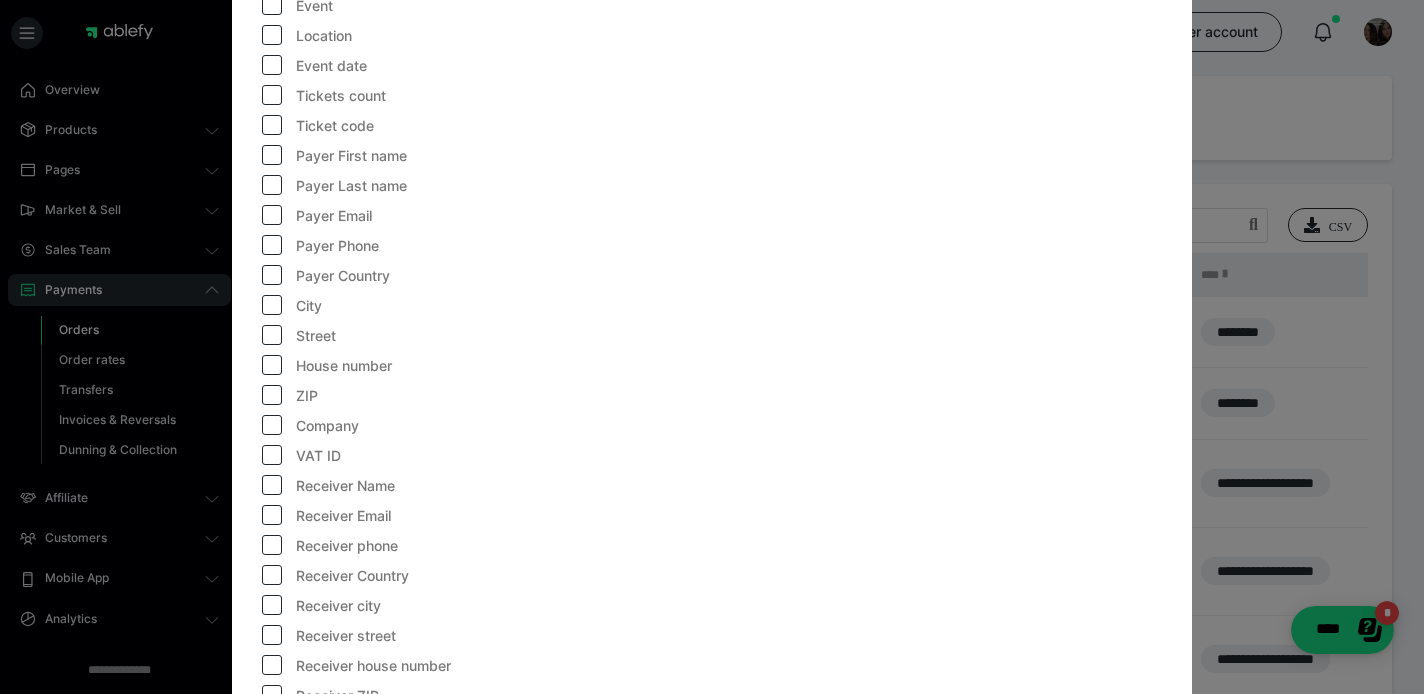 click at bounding box center (272, 155) 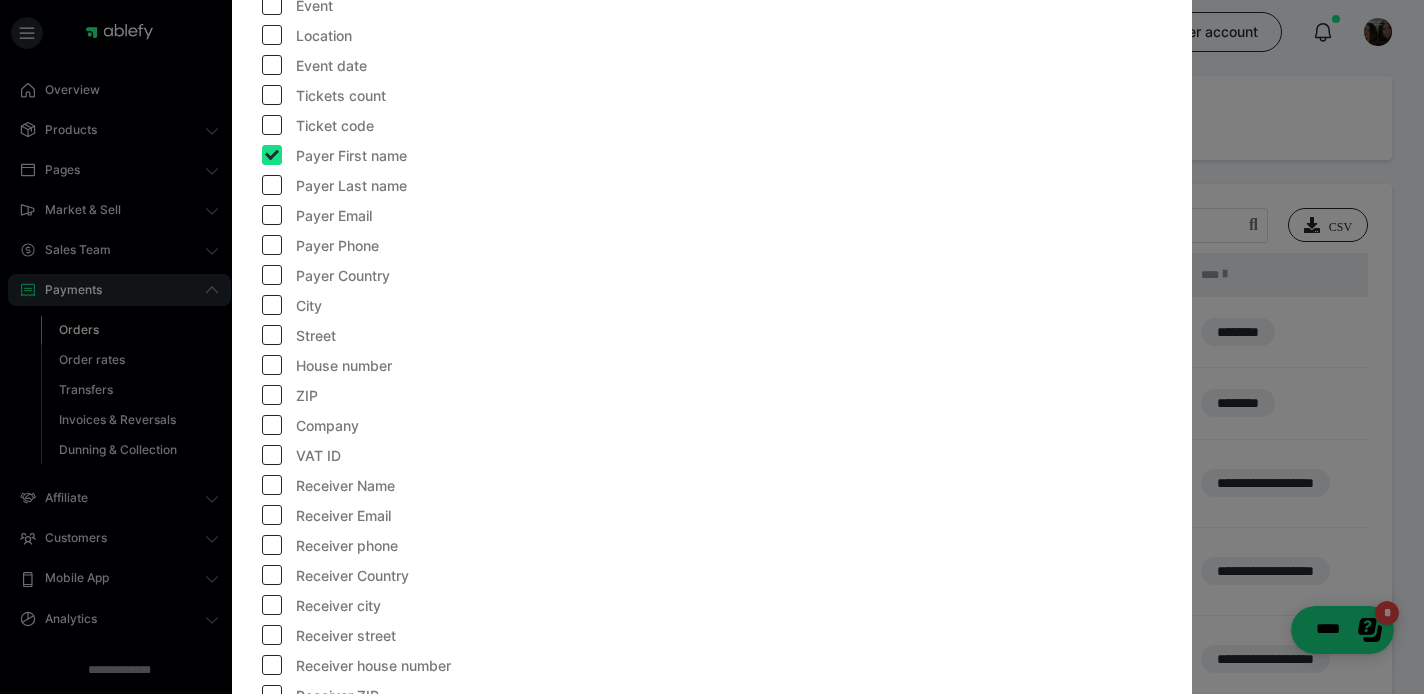 checkbox on "true" 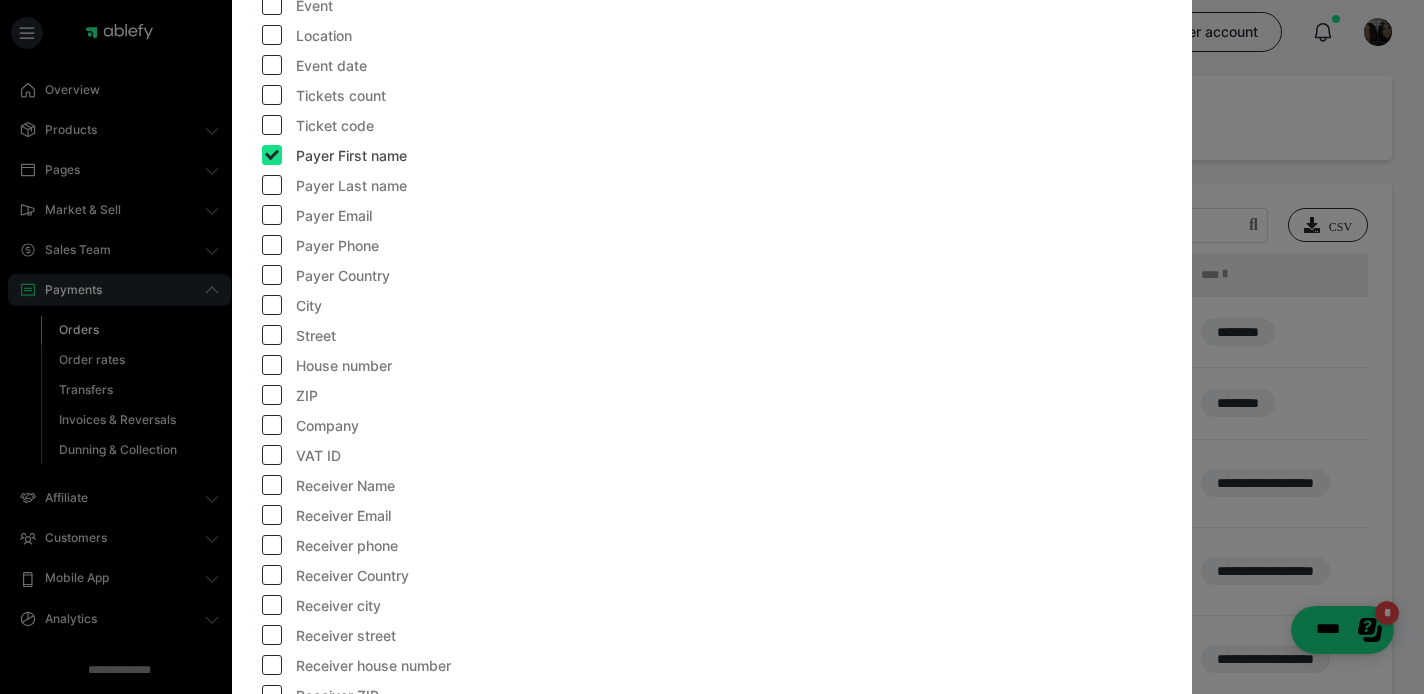 click at bounding box center [272, 185] 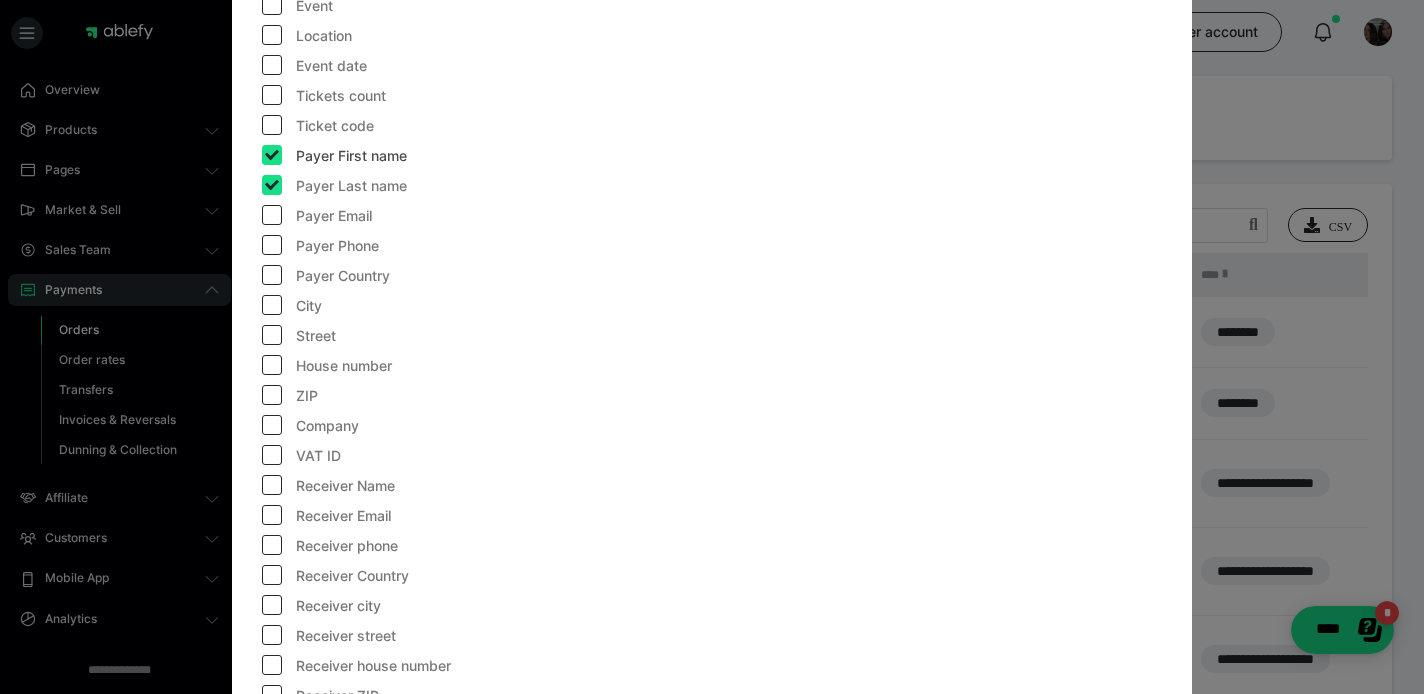 checkbox on "true" 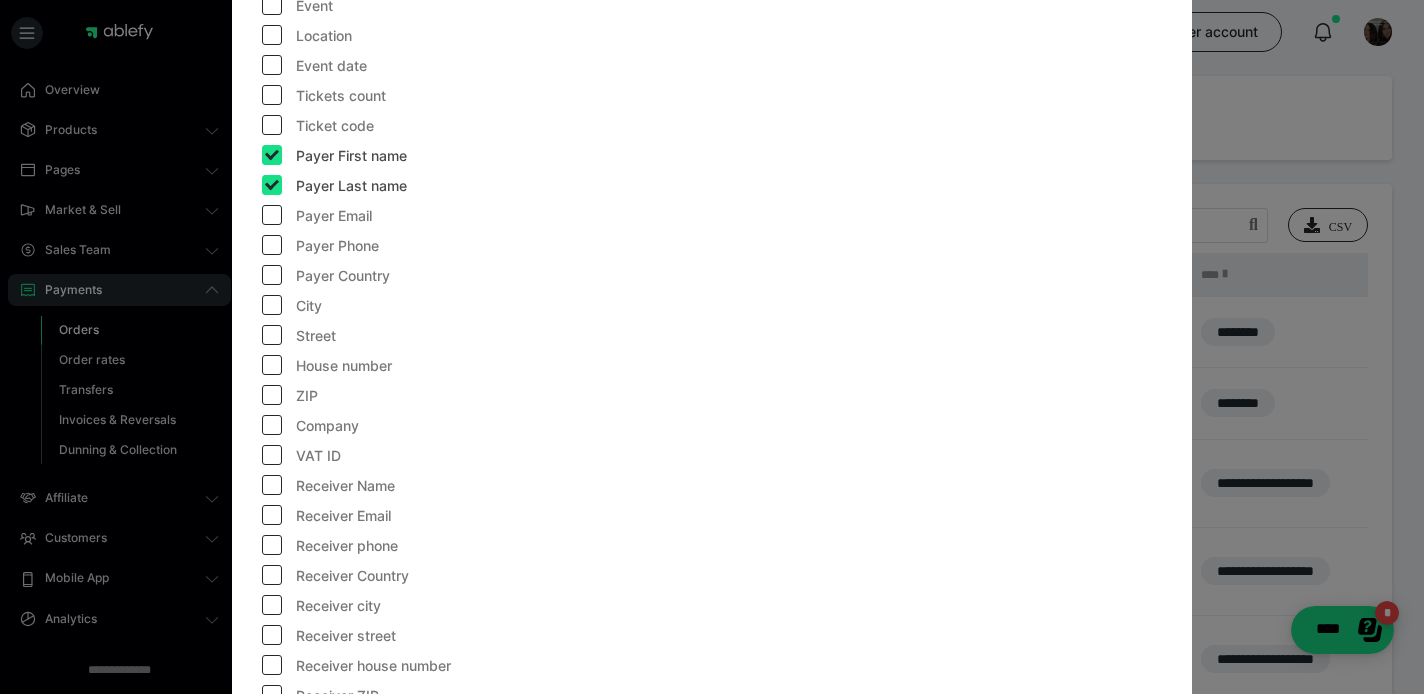 click at bounding box center (272, 215) 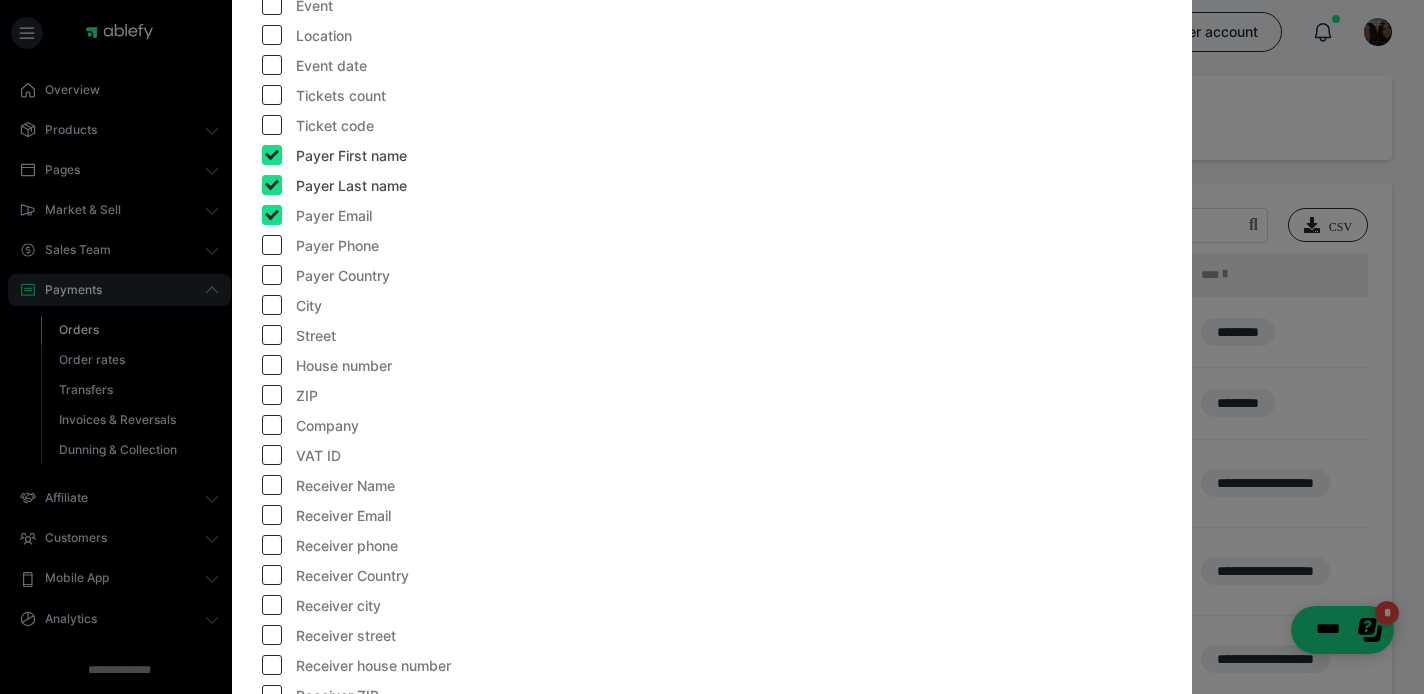 checkbox on "true" 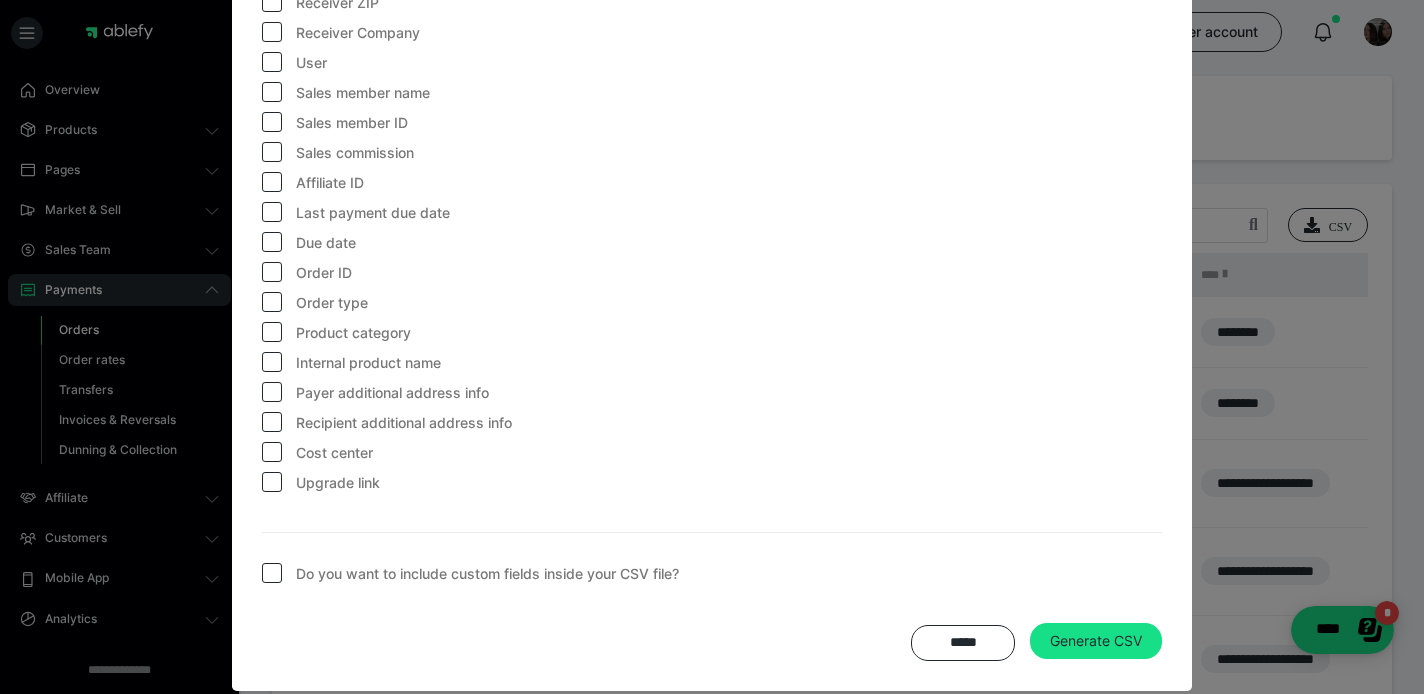 scroll, scrollTop: 1759, scrollLeft: 0, axis: vertical 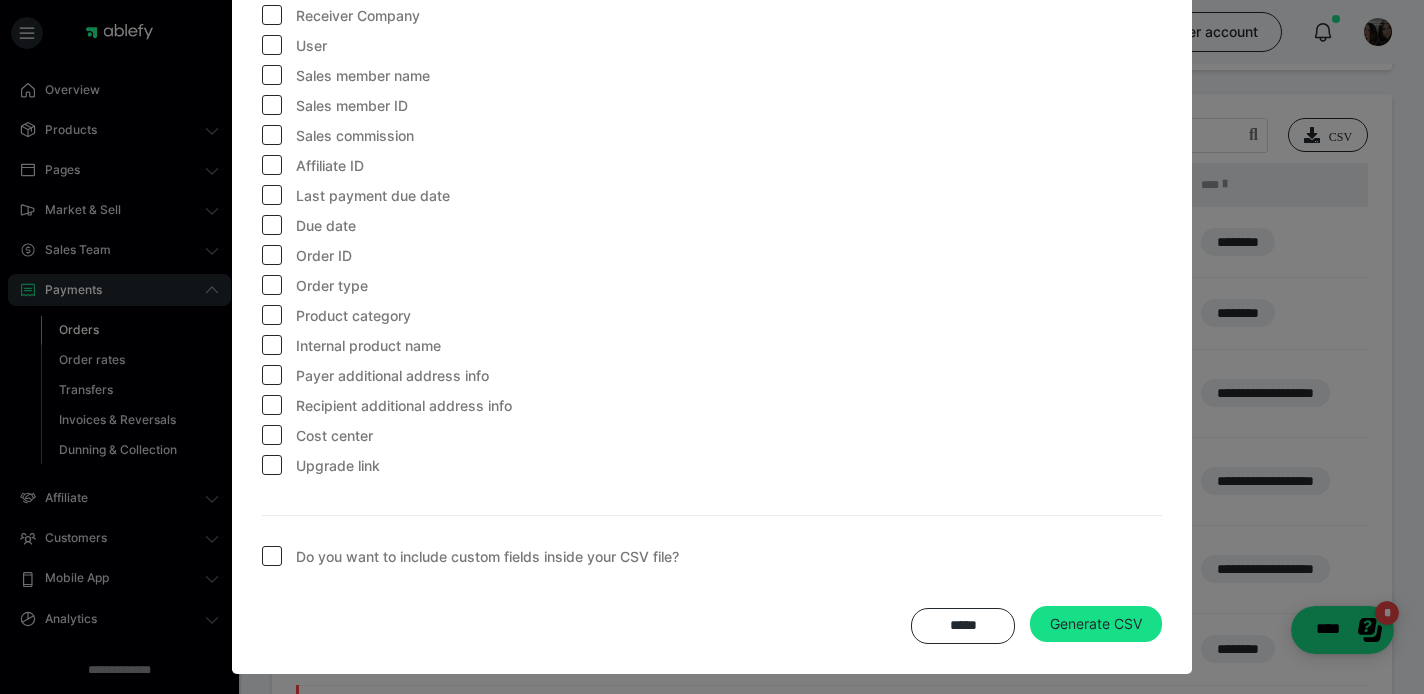 click on "Due date" at bounding box center [309, 230] 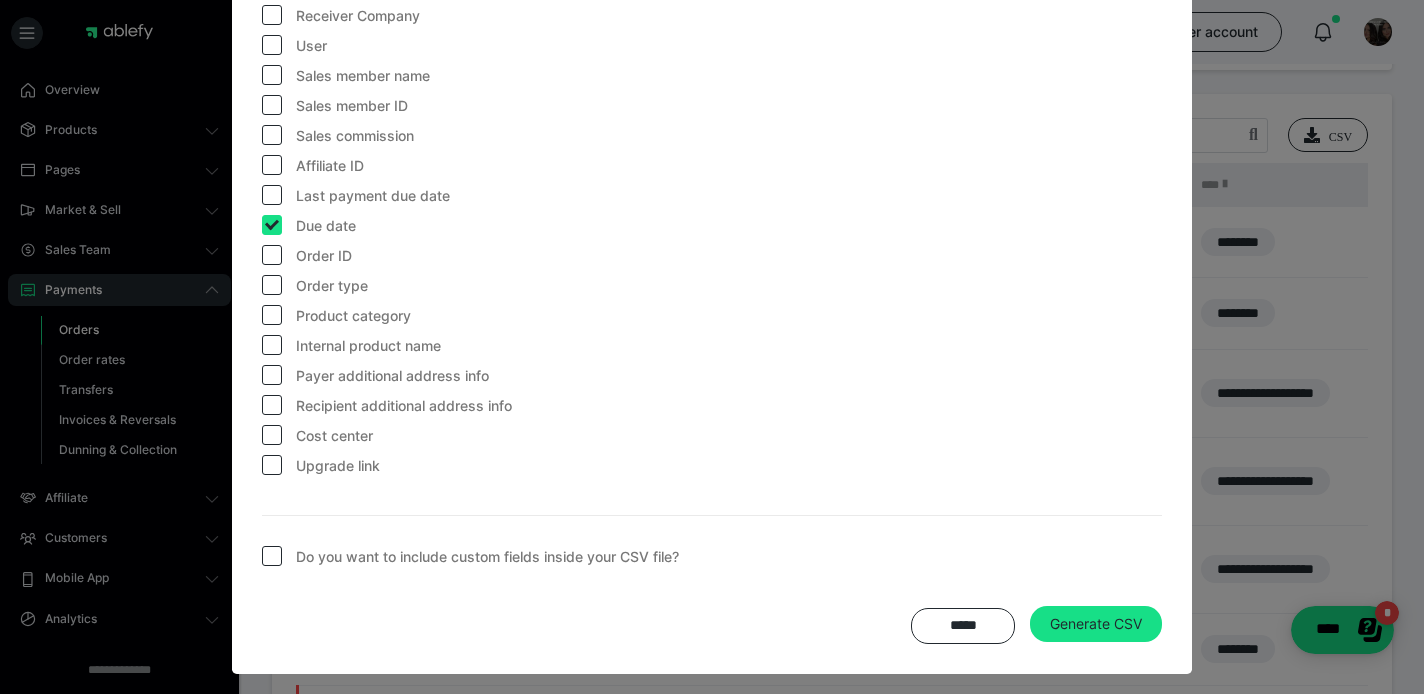 checkbox on "true" 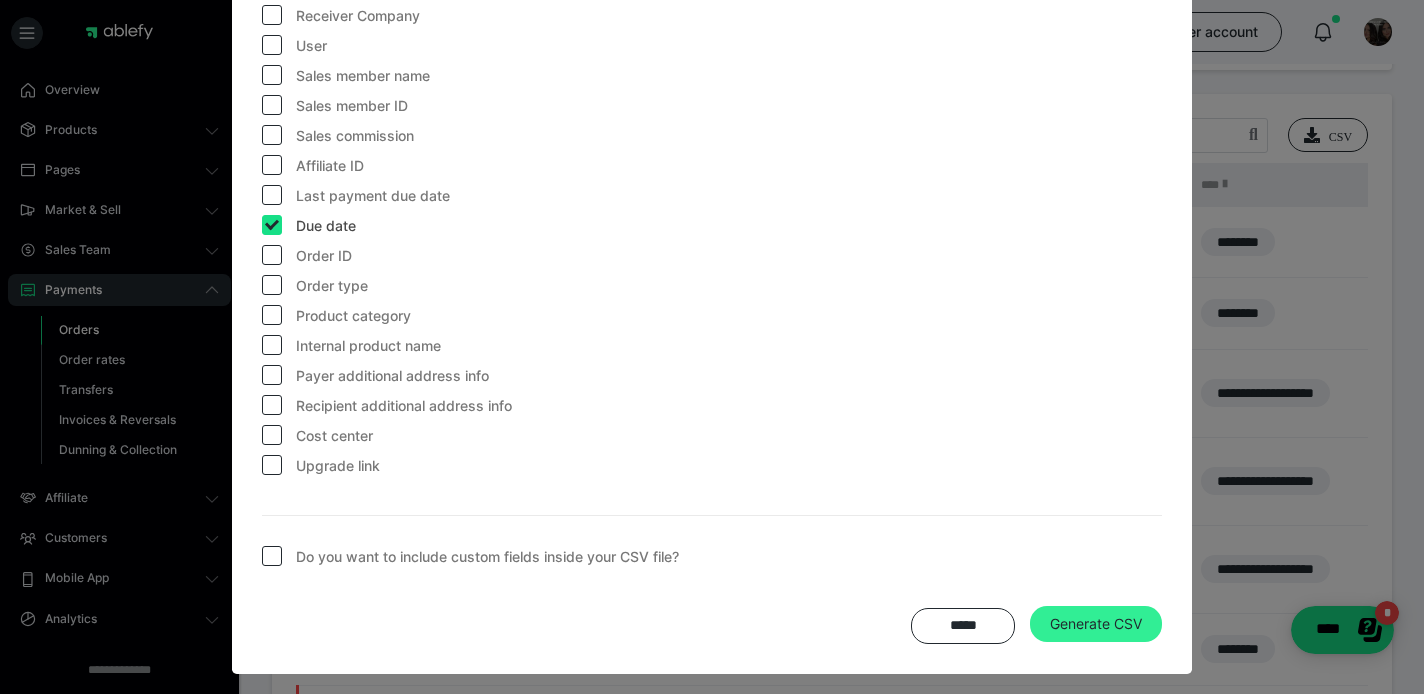 click on "Generate CSV" at bounding box center [1096, 624] 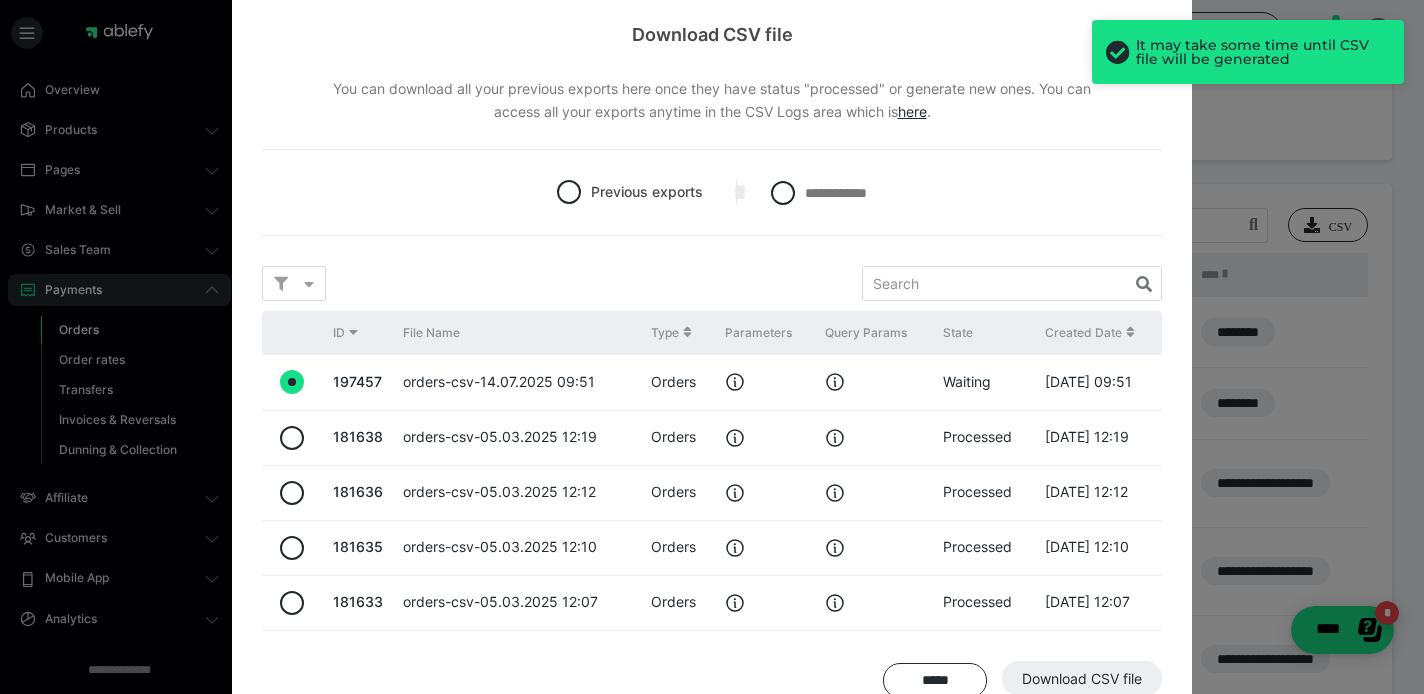 scroll, scrollTop: 112, scrollLeft: 0, axis: vertical 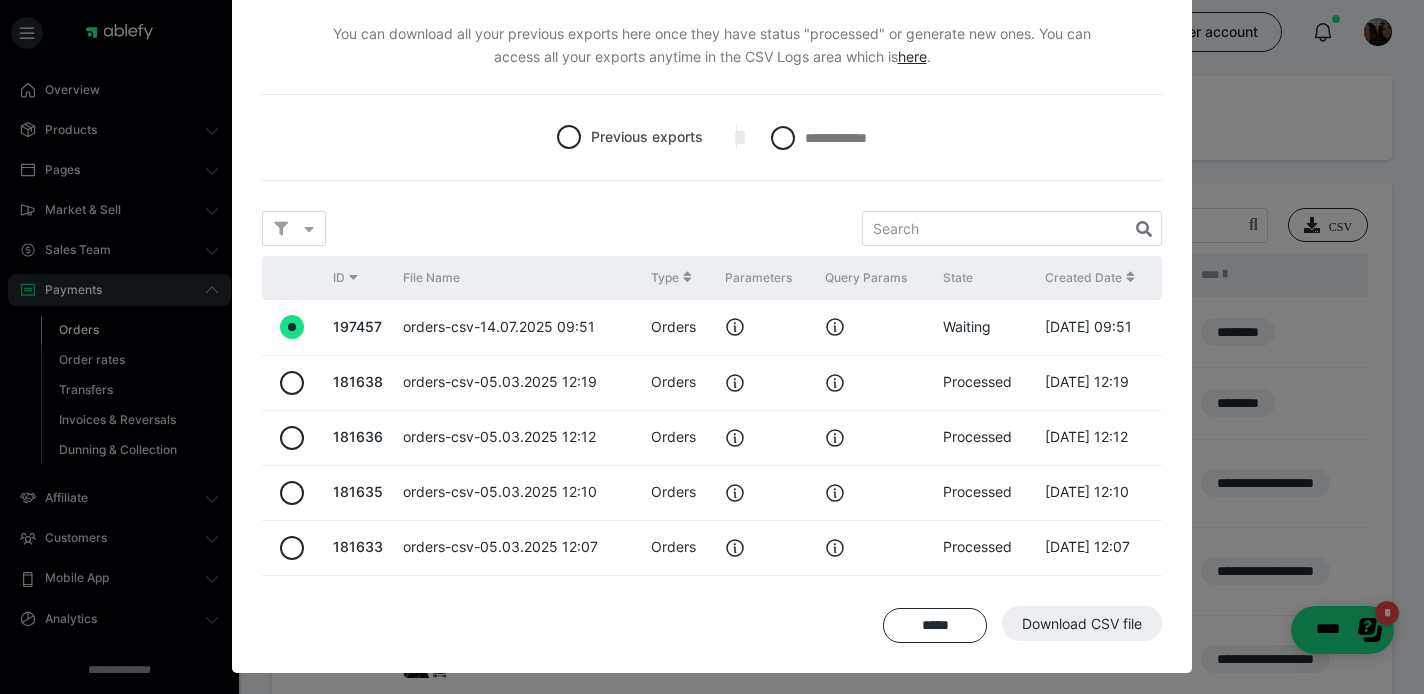 click on "***** Download CSV file" at bounding box center [712, 625] 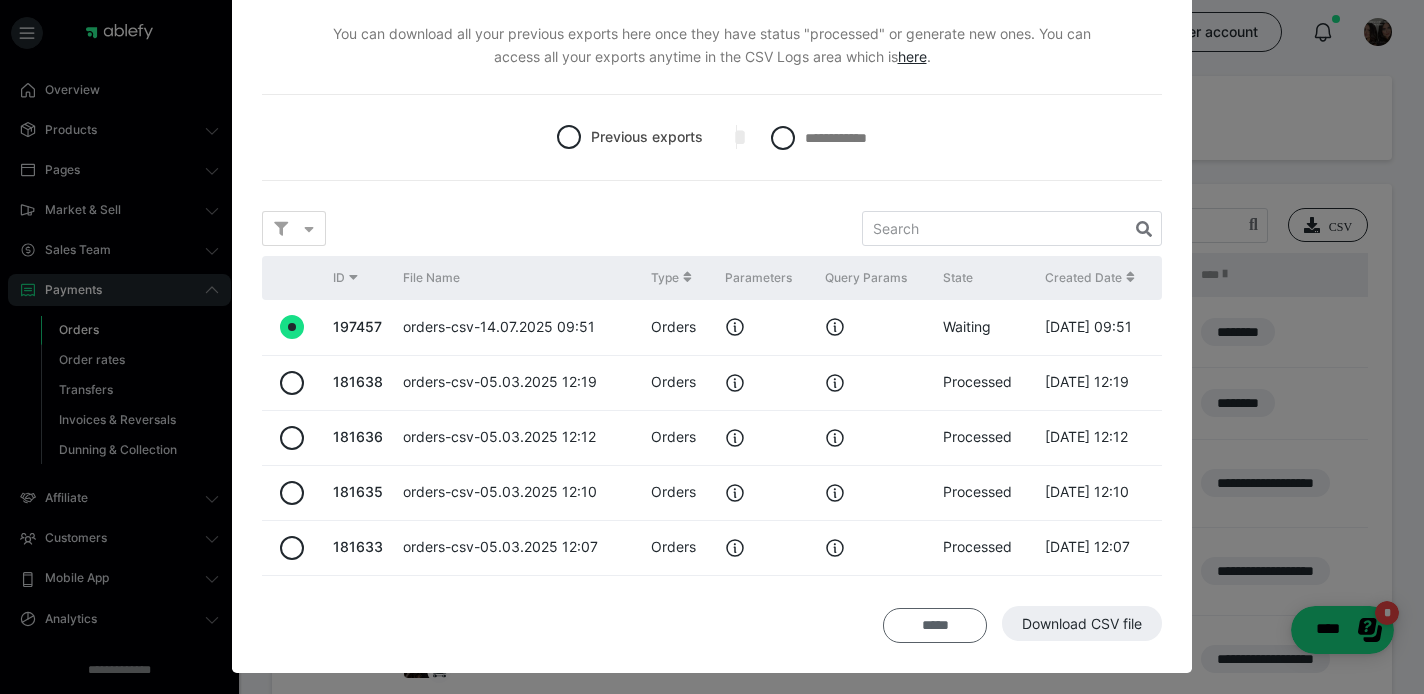 click on "*****" at bounding box center [935, 626] 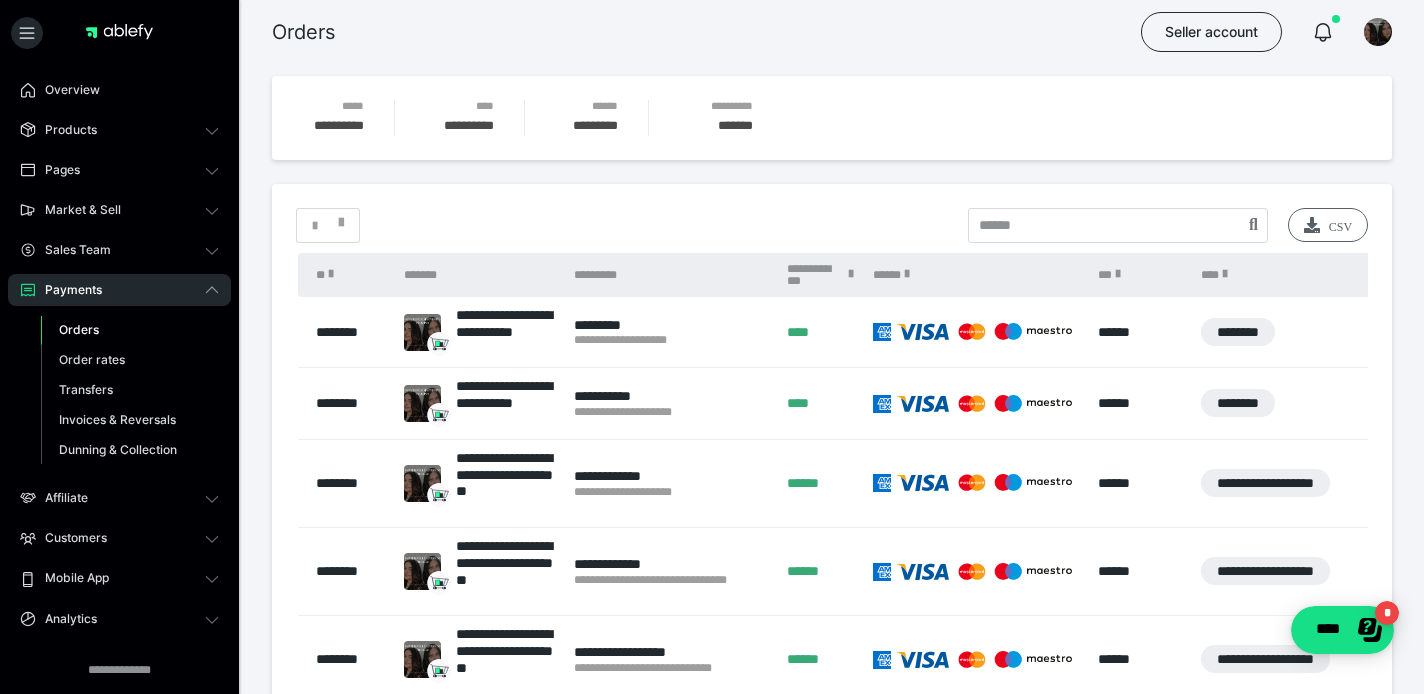 click on "CSV" at bounding box center (1328, 225) 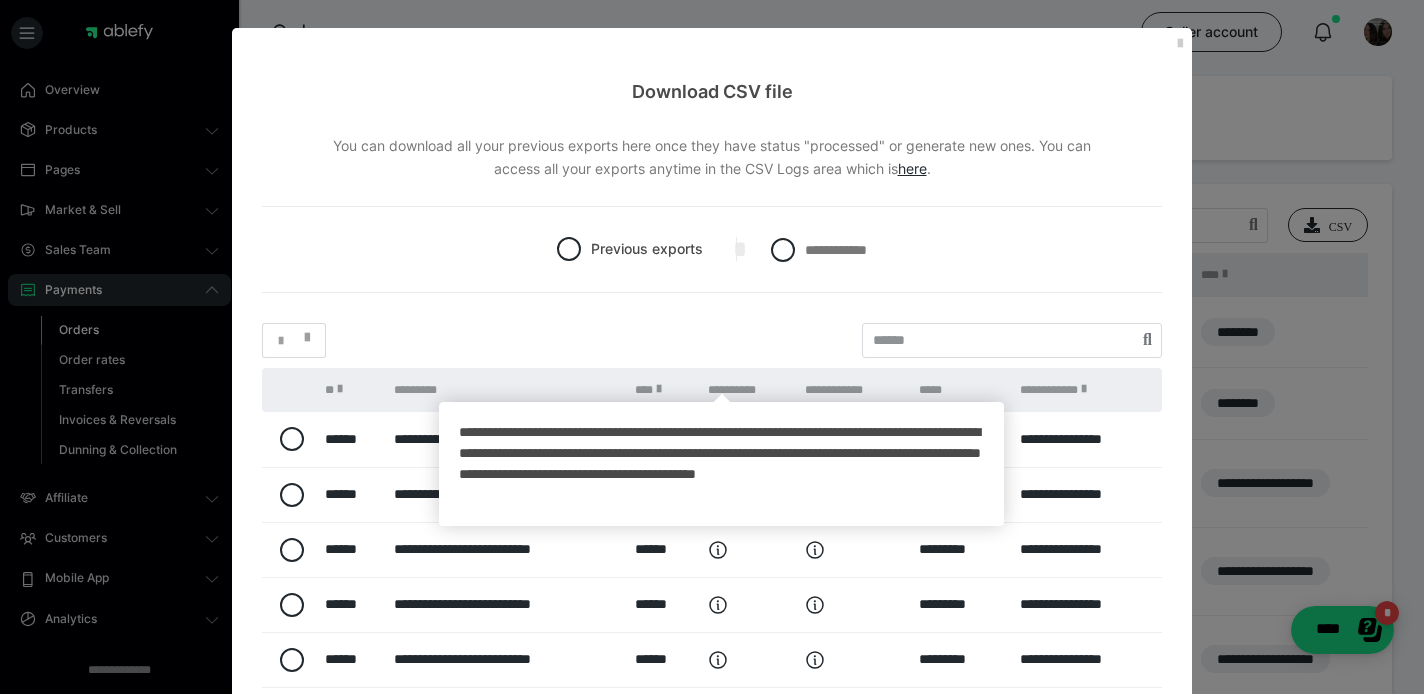 scroll, scrollTop: 112, scrollLeft: 0, axis: vertical 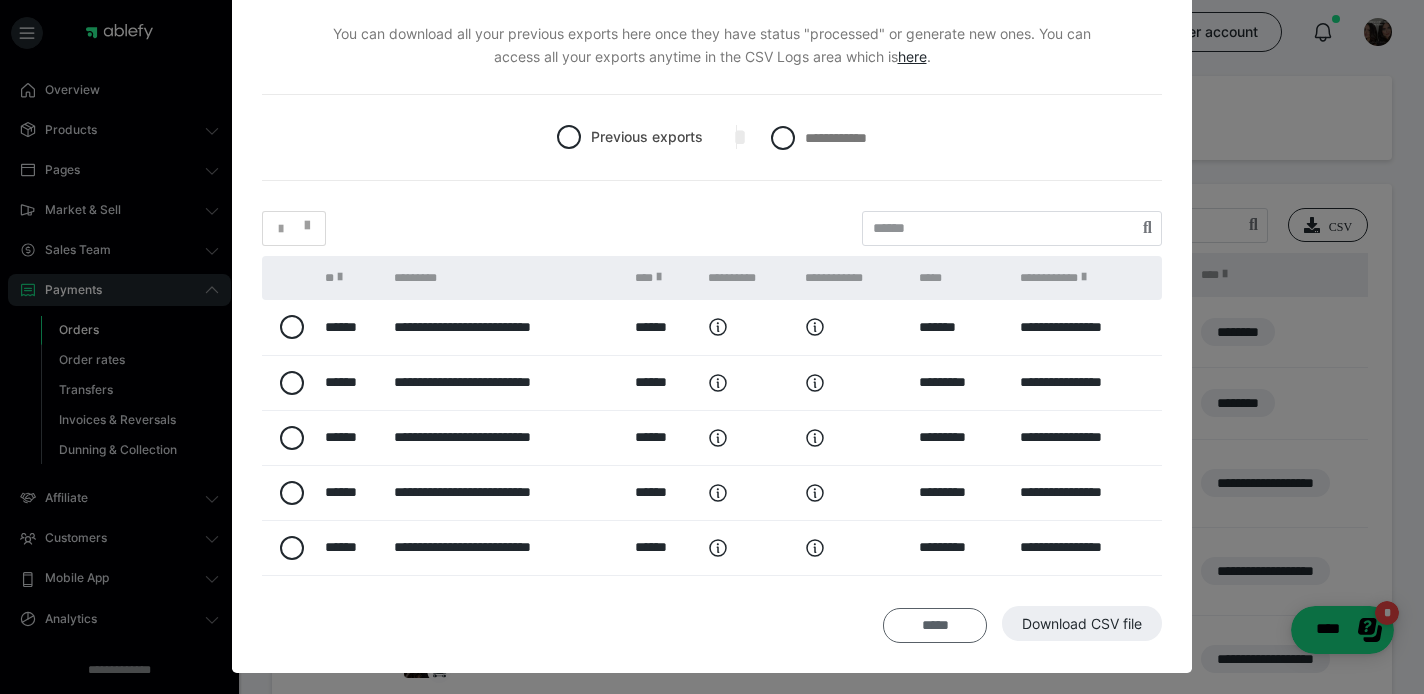 click on "*****" at bounding box center (935, 626) 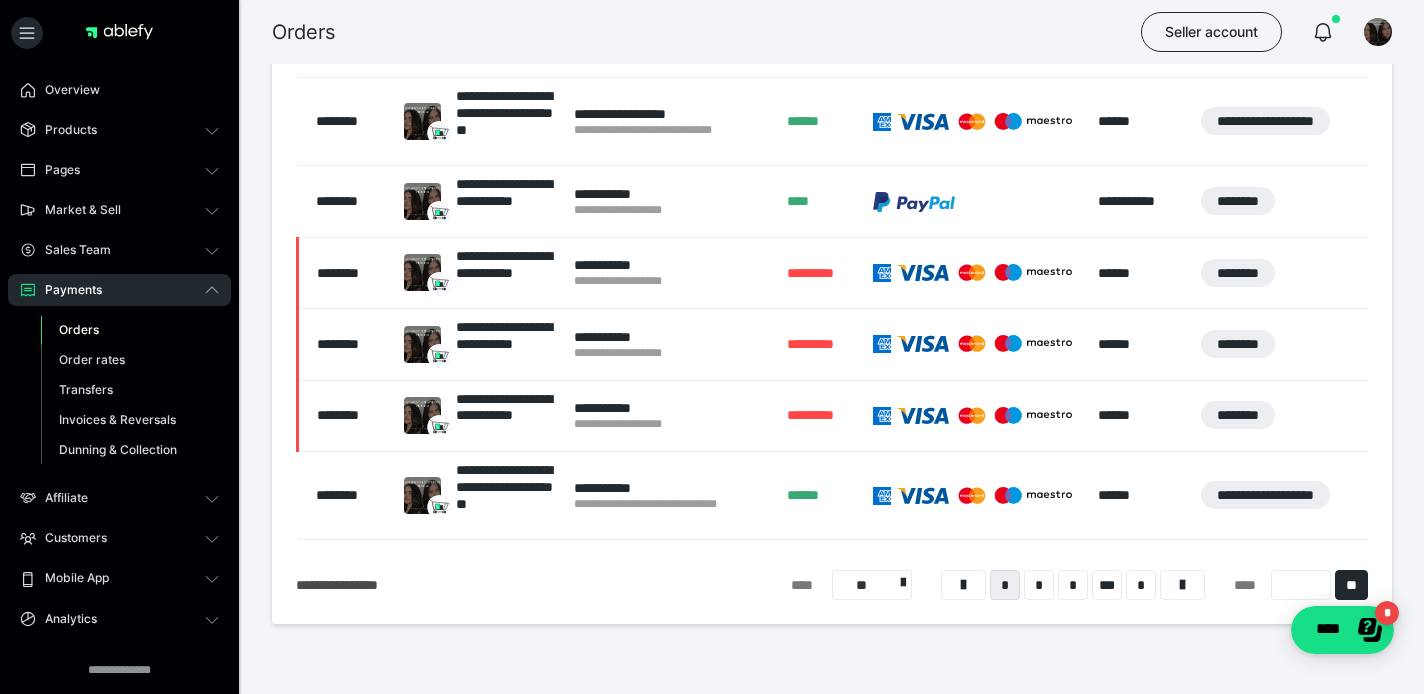 scroll, scrollTop: 0, scrollLeft: 0, axis: both 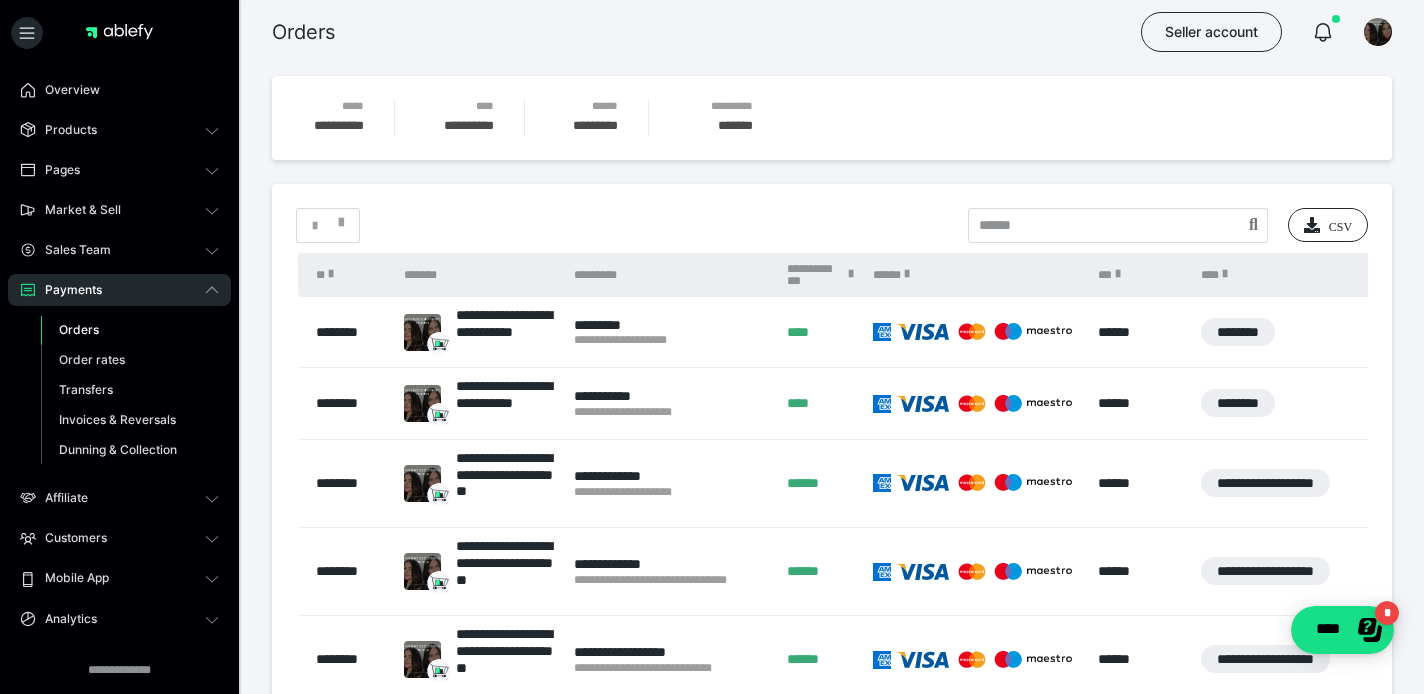 click on "**********" at bounding box center (832, 673) 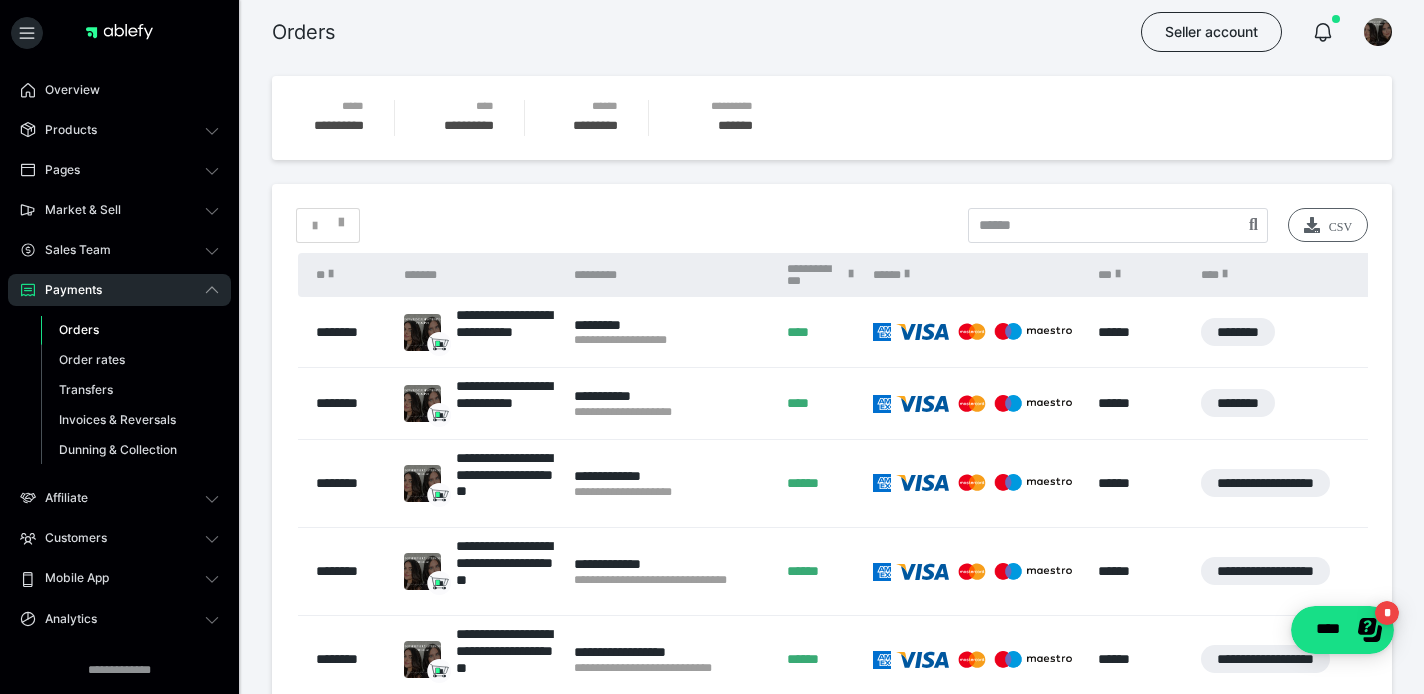 click on "CSV" at bounding box center (1328, 225) 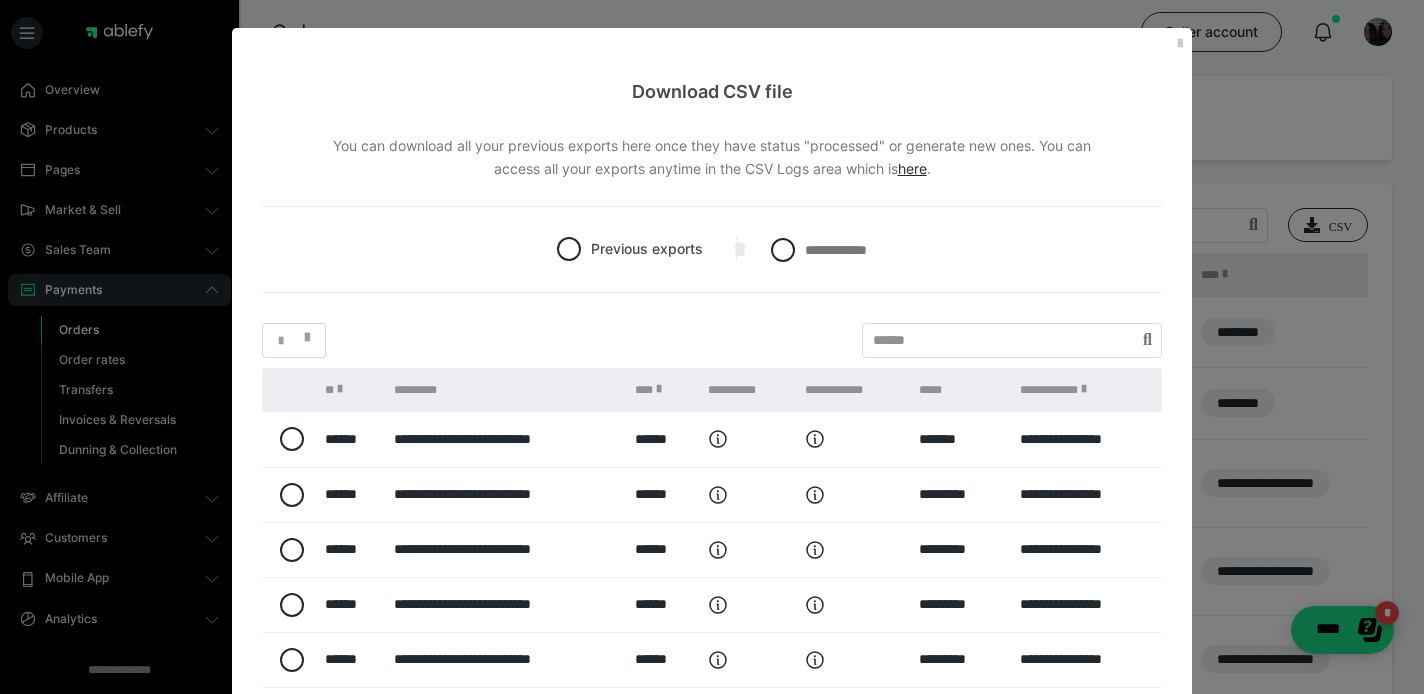 scroll, scrollTop: 112, scrollLeft: 0, axis: vertical 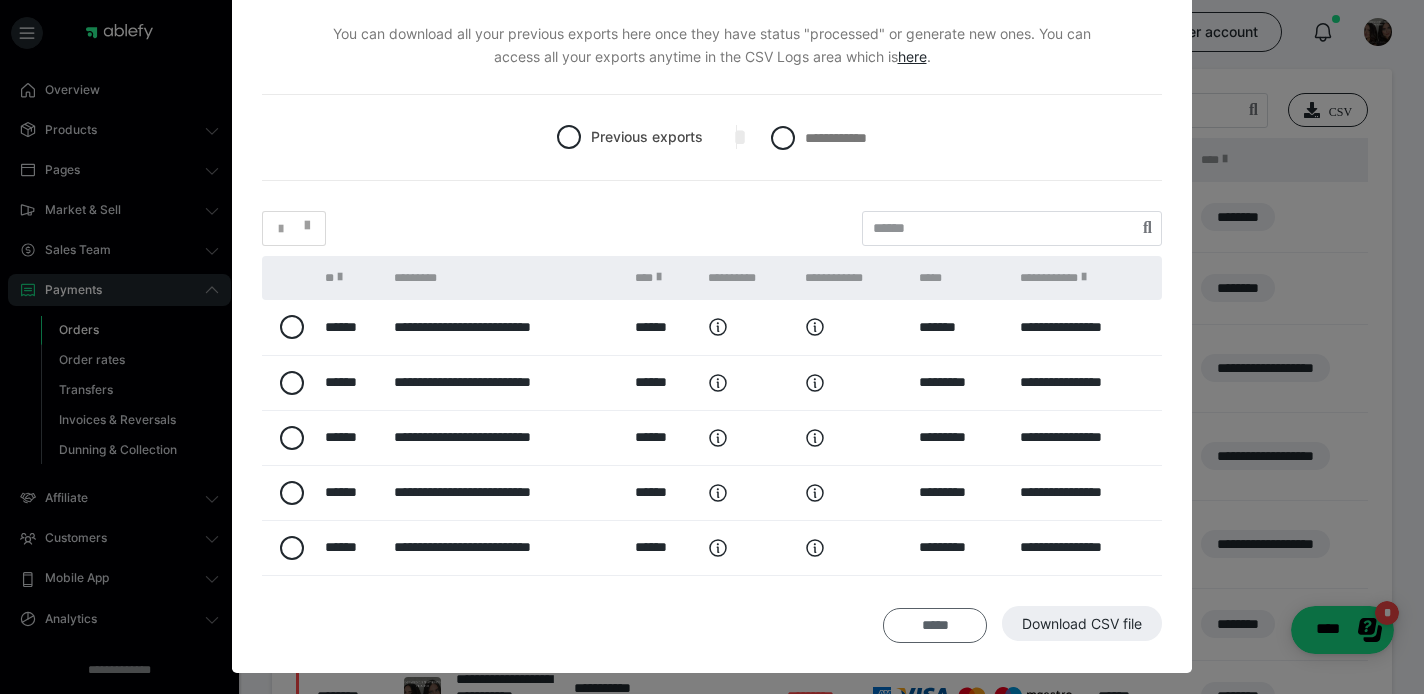 click on "*****" at bounding box center [935, 626] 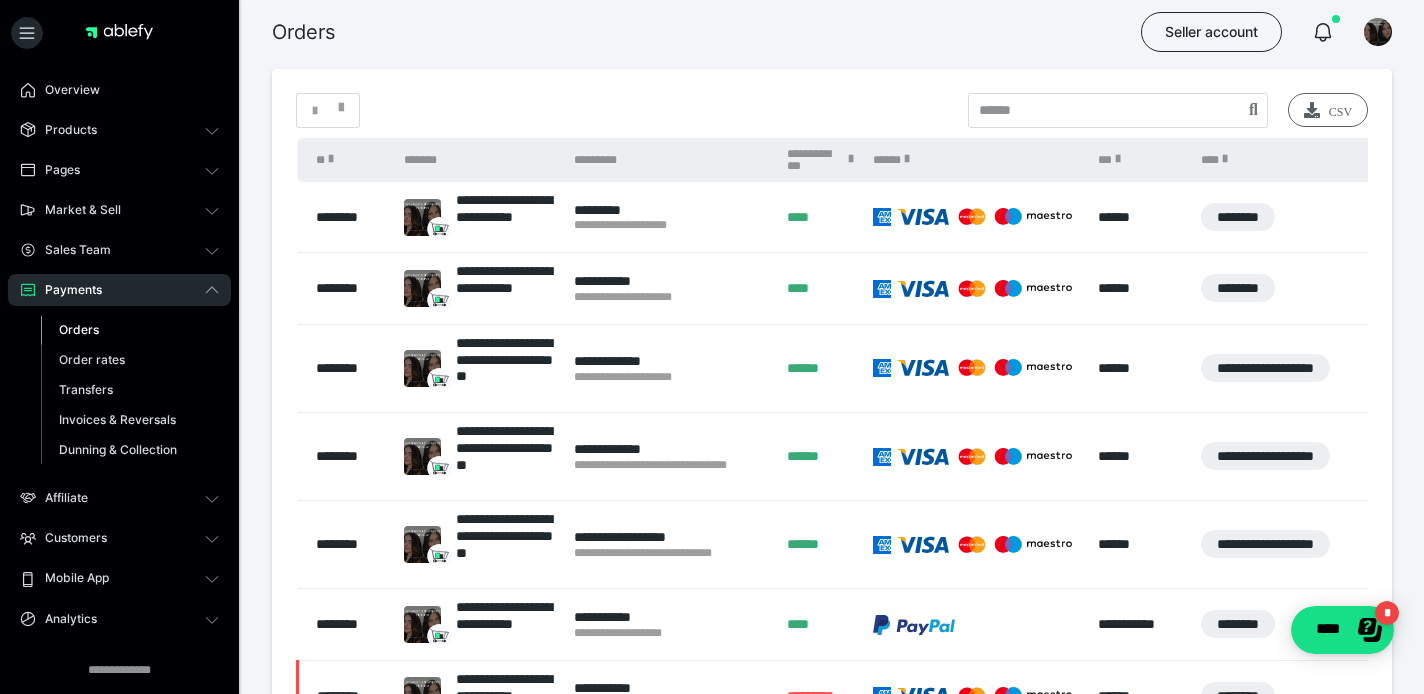 click at bounding box center (1312, 110) 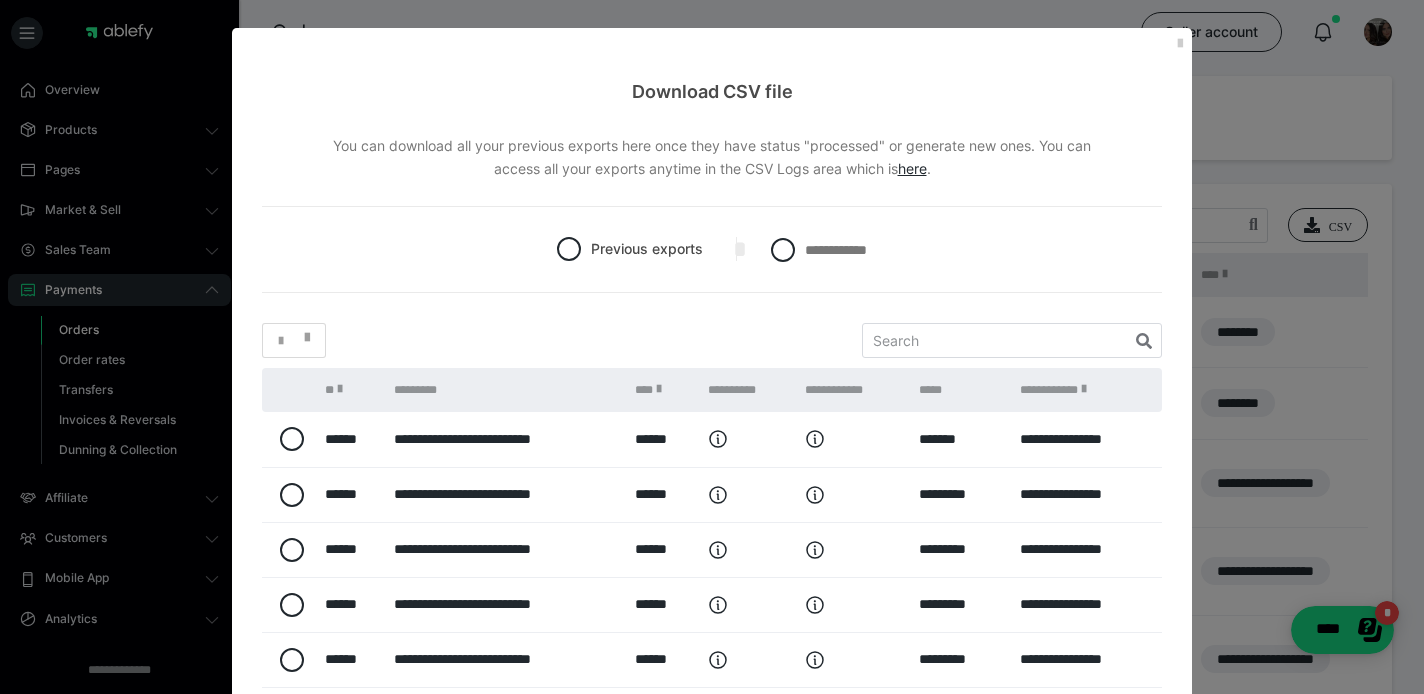 scroll, scrollTop: 112, scrollLeft: 0, axis: vertical 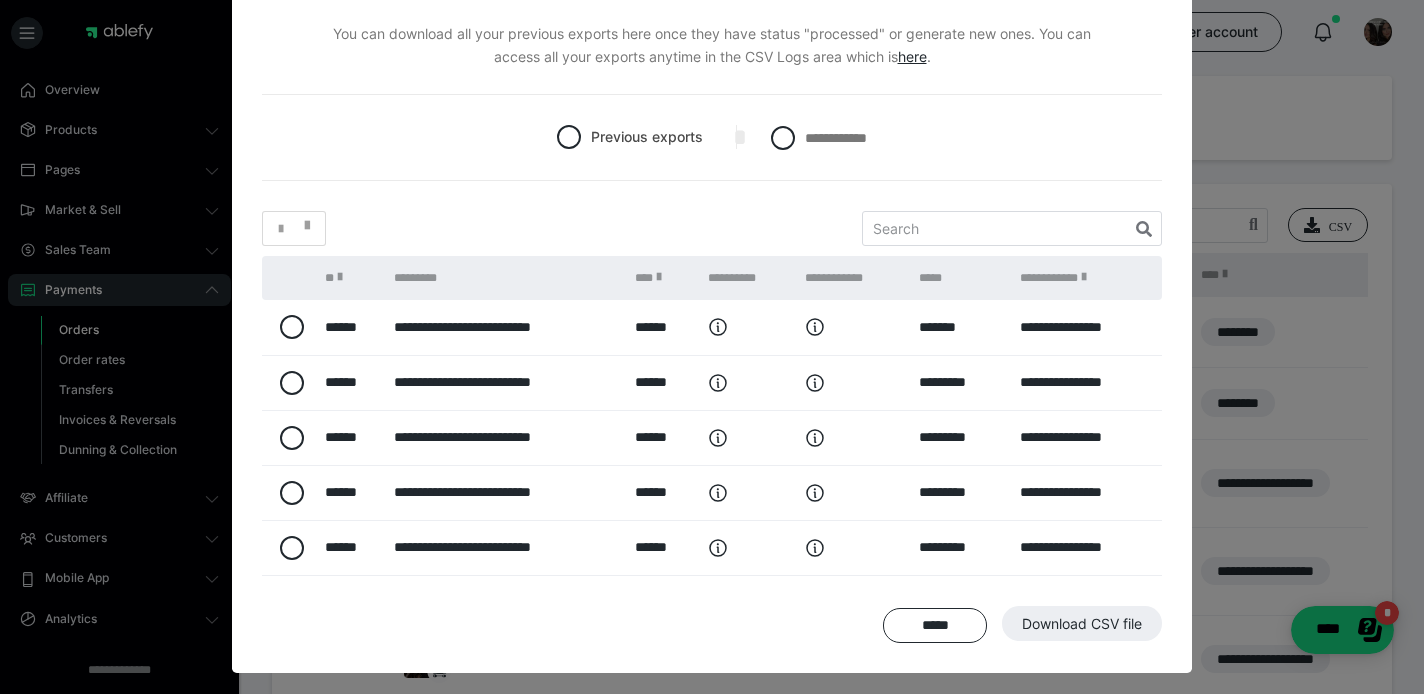 click on "**********" at bounding box center [712, 333] 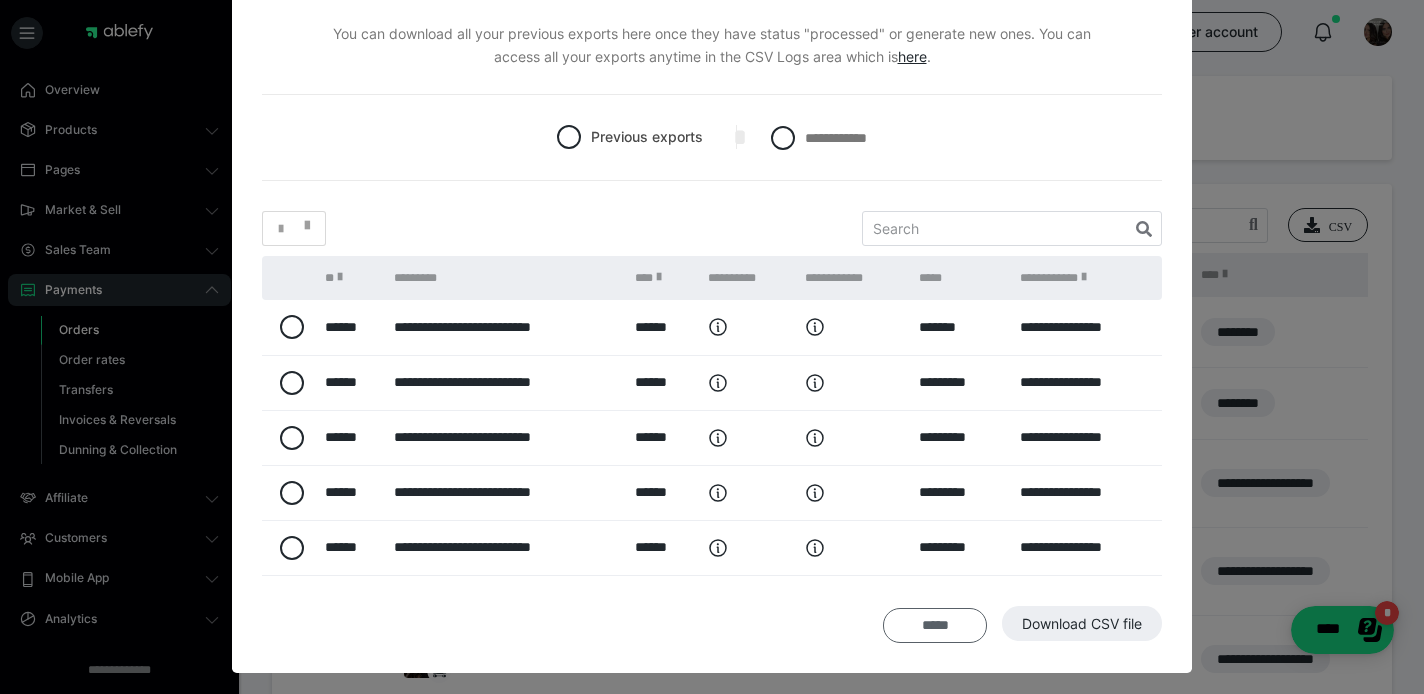 click on "*****" at bounding box center [935, 626] 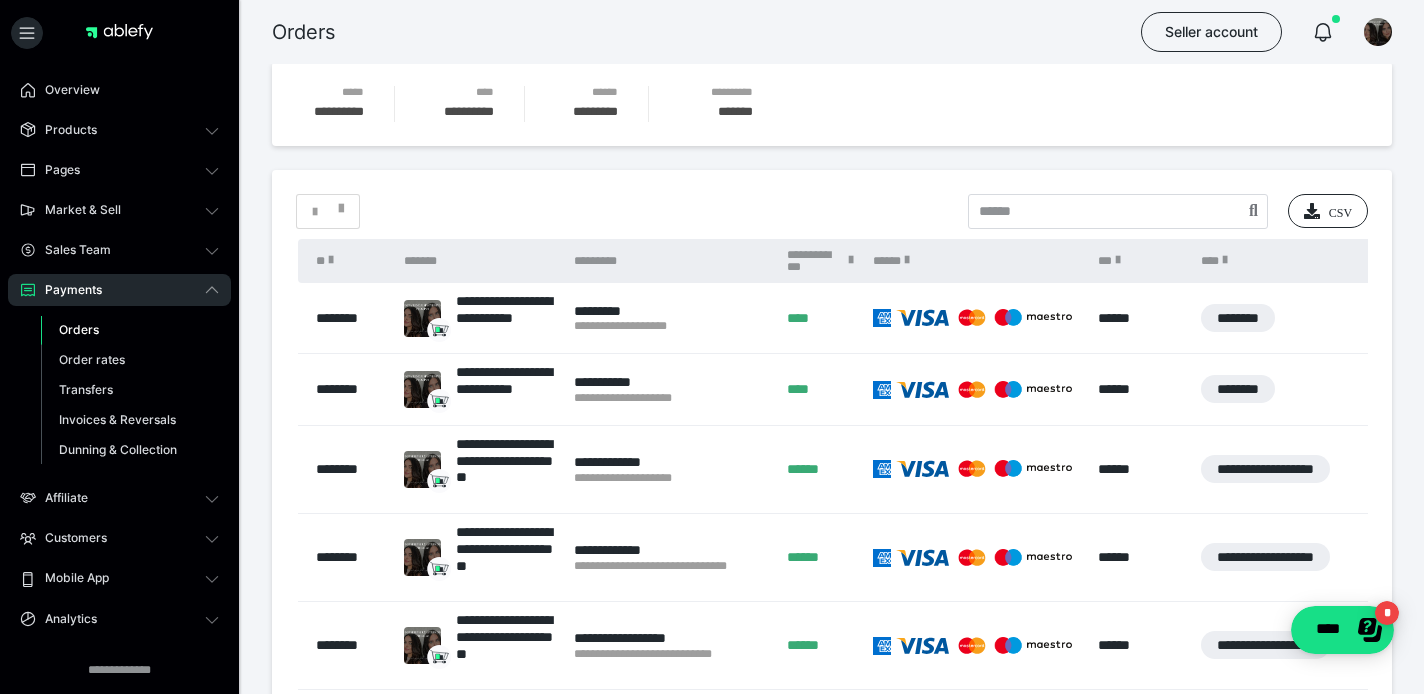 scroll, scrollTop: 0, scrollLeft: 0, axis: both 